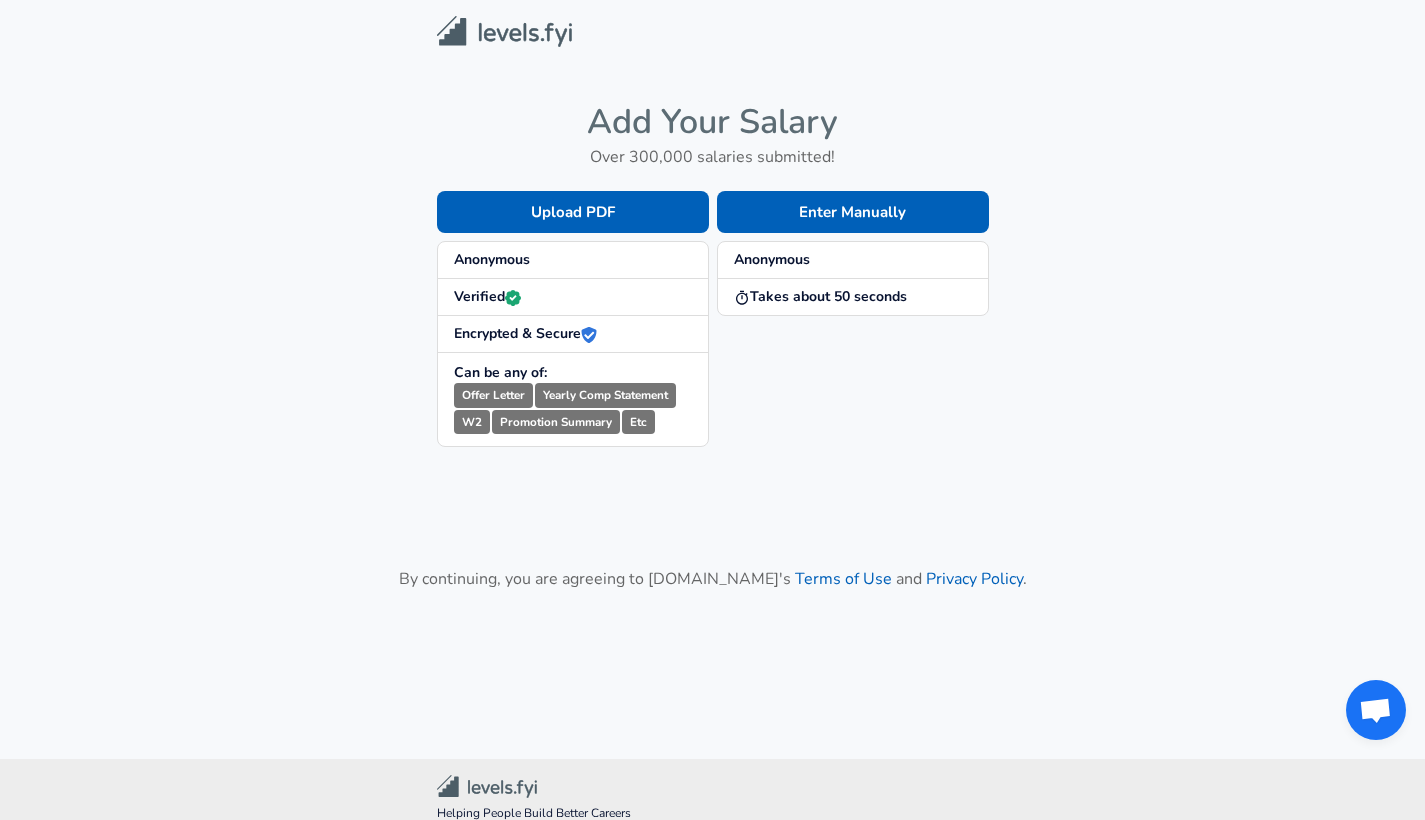 scroll, scrollTop: 0, scrollLeft: 0, axis: both 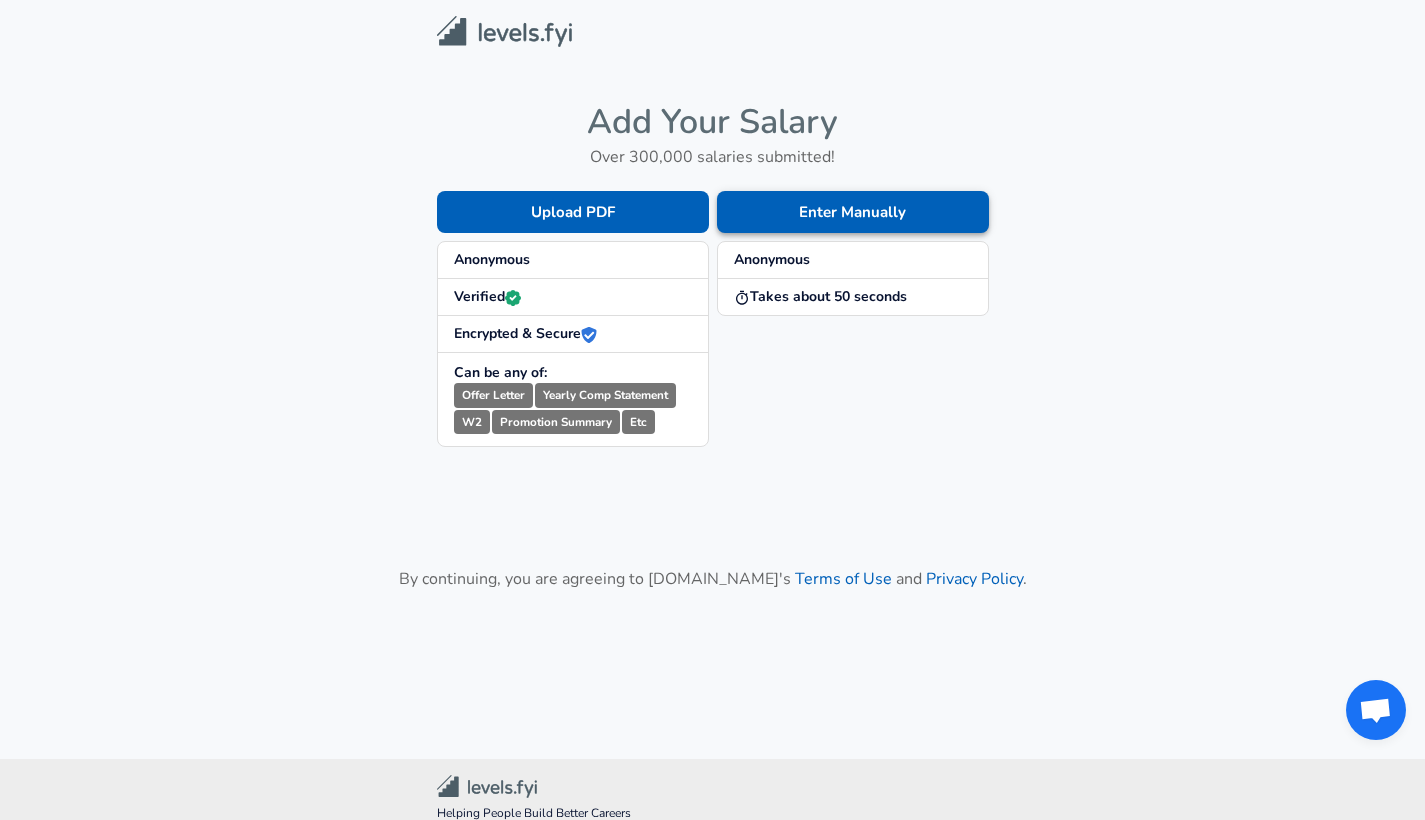 click on "Enter Manually" at bounding box center [853, 212] 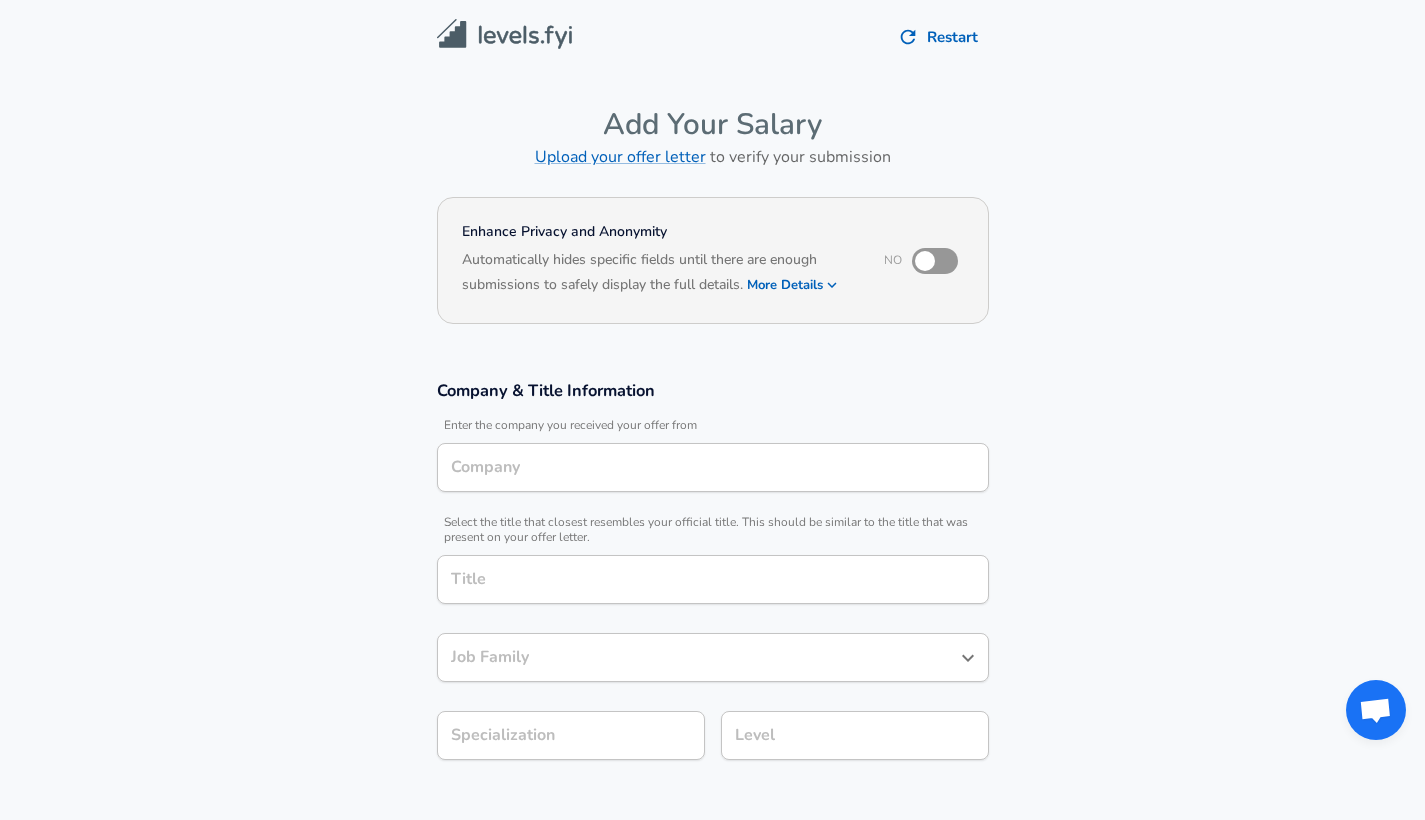 type on "Accenture" 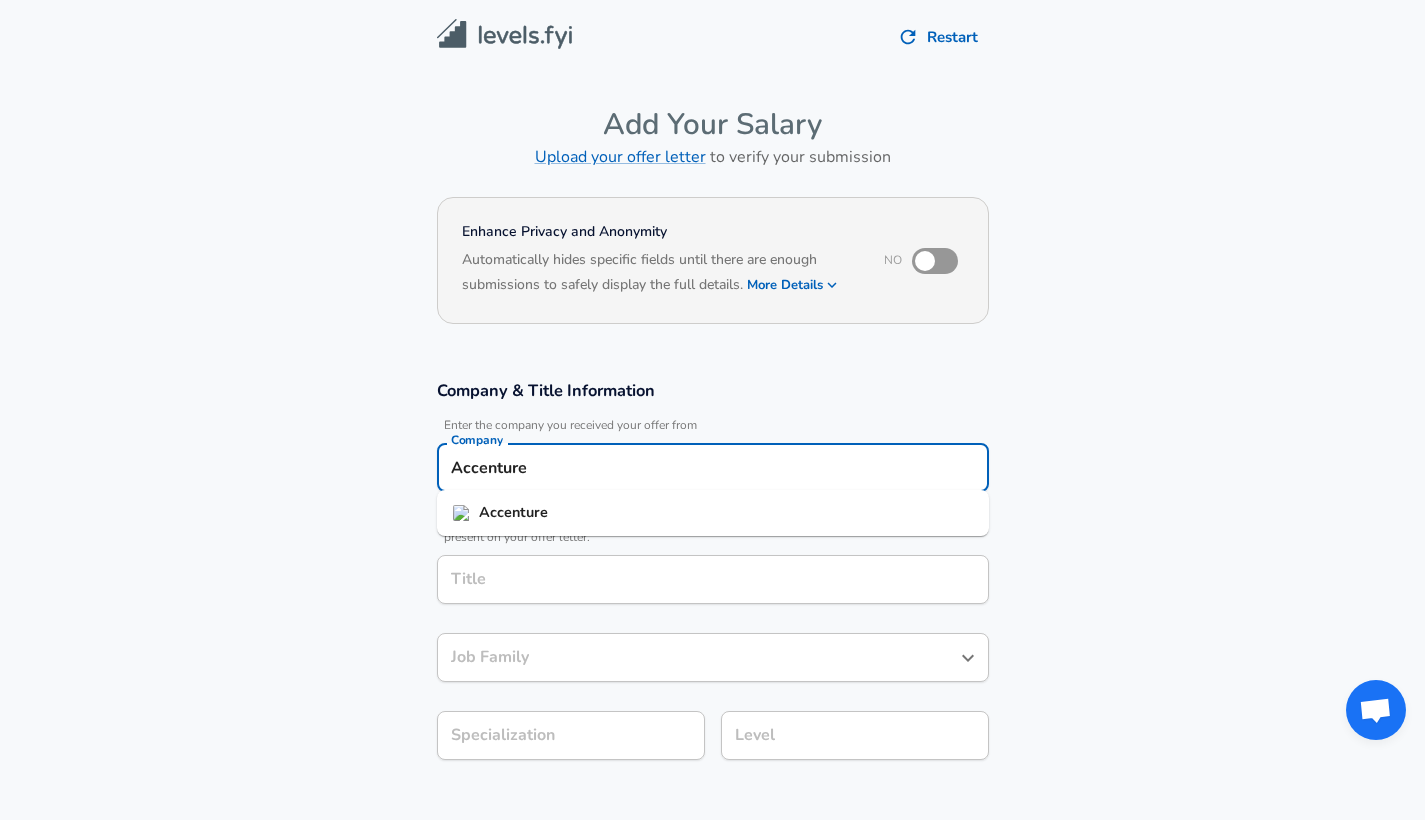 click on "Accenture" at bounding box center (713, 467) 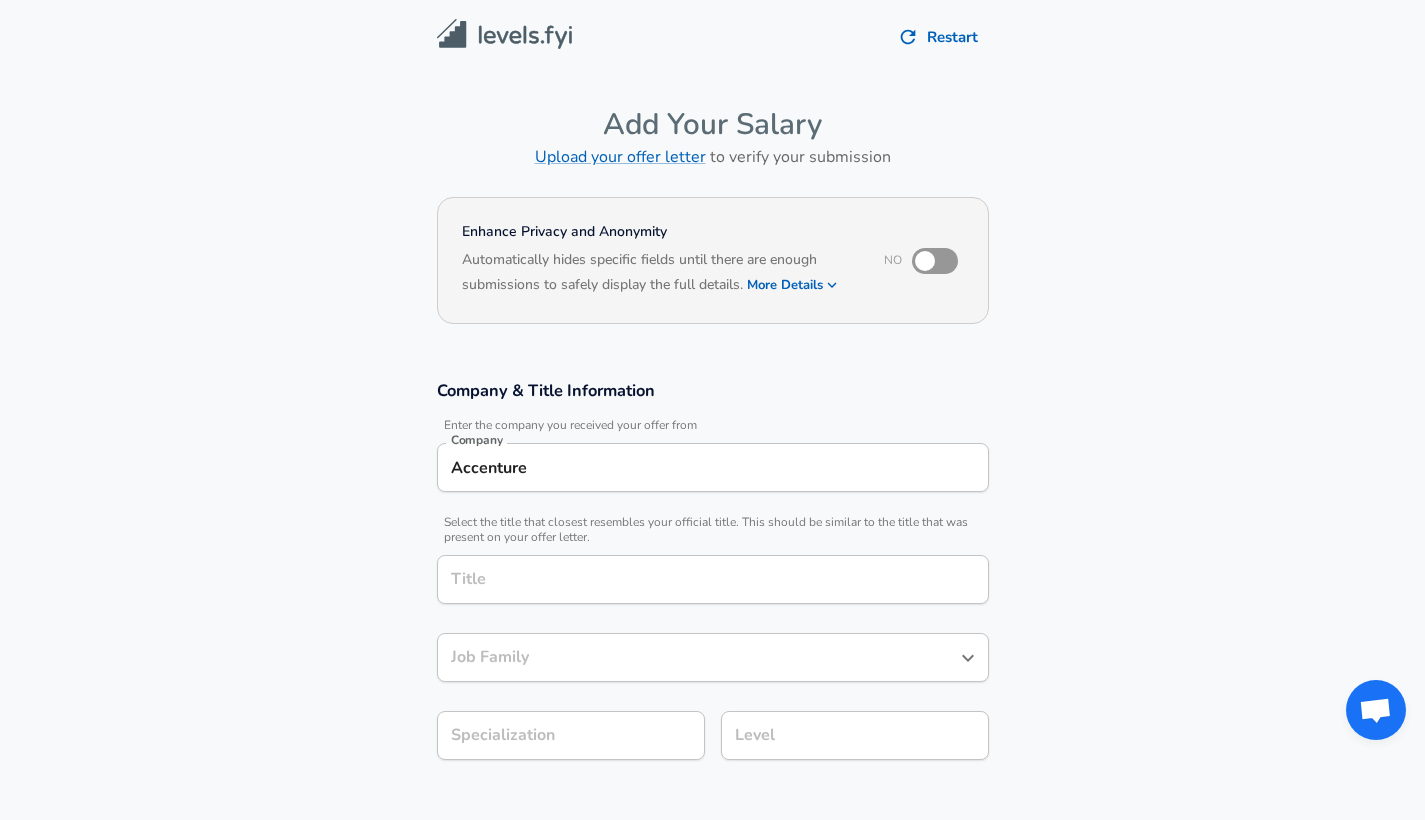 click on "Company & Title Information   Enter the company you received your offer from Company Accenture Company   Select the title that closest resembles your official title. This should be similar to the title that was present on your offer letter. Title Title Job Family Job Family Specialization Specialization Level Level" at bounding box center (712, 580) 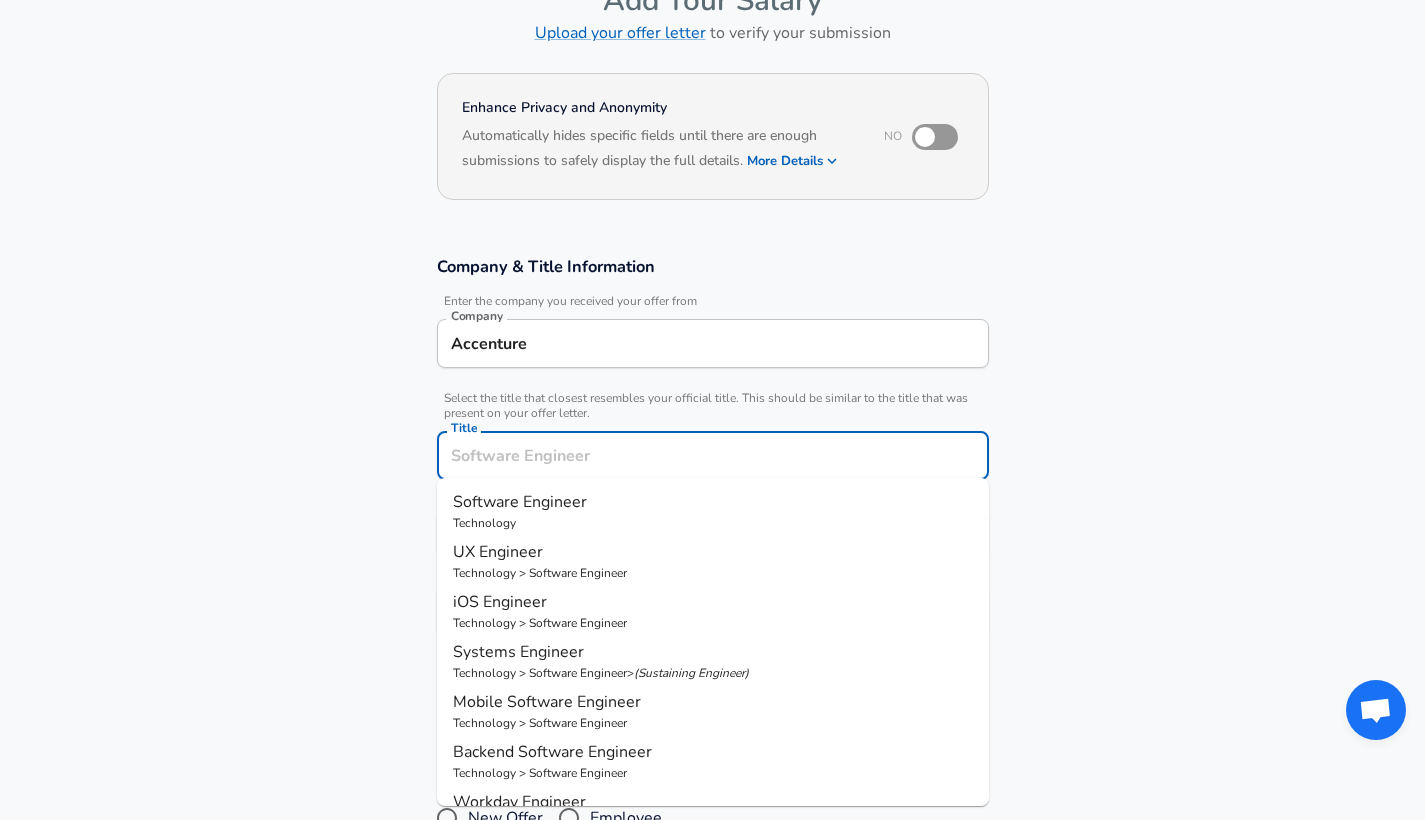 scroll, scrollTop: 163, scrollLeft: 0, axis: vertical 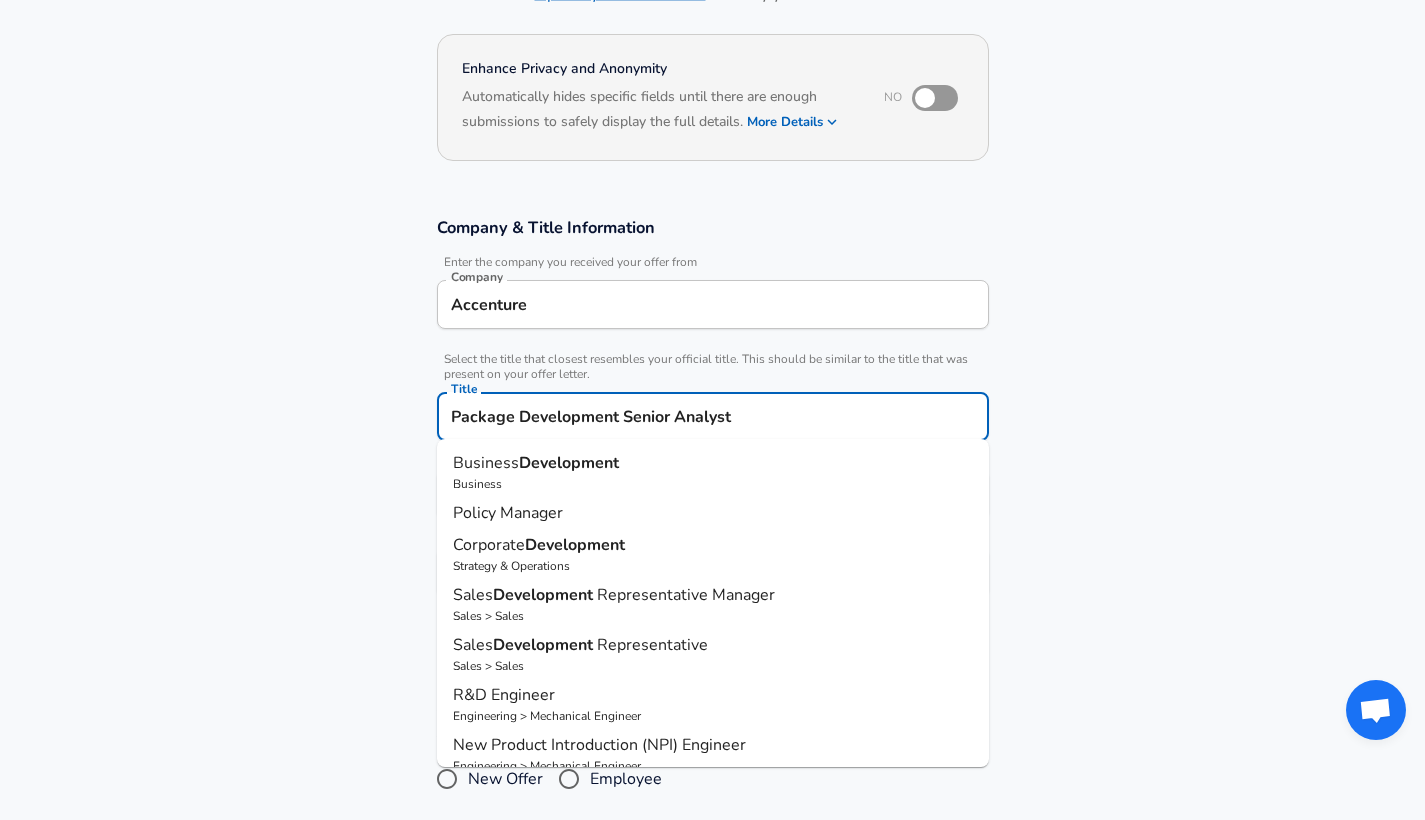 type on "Package Development Senior Analyst" 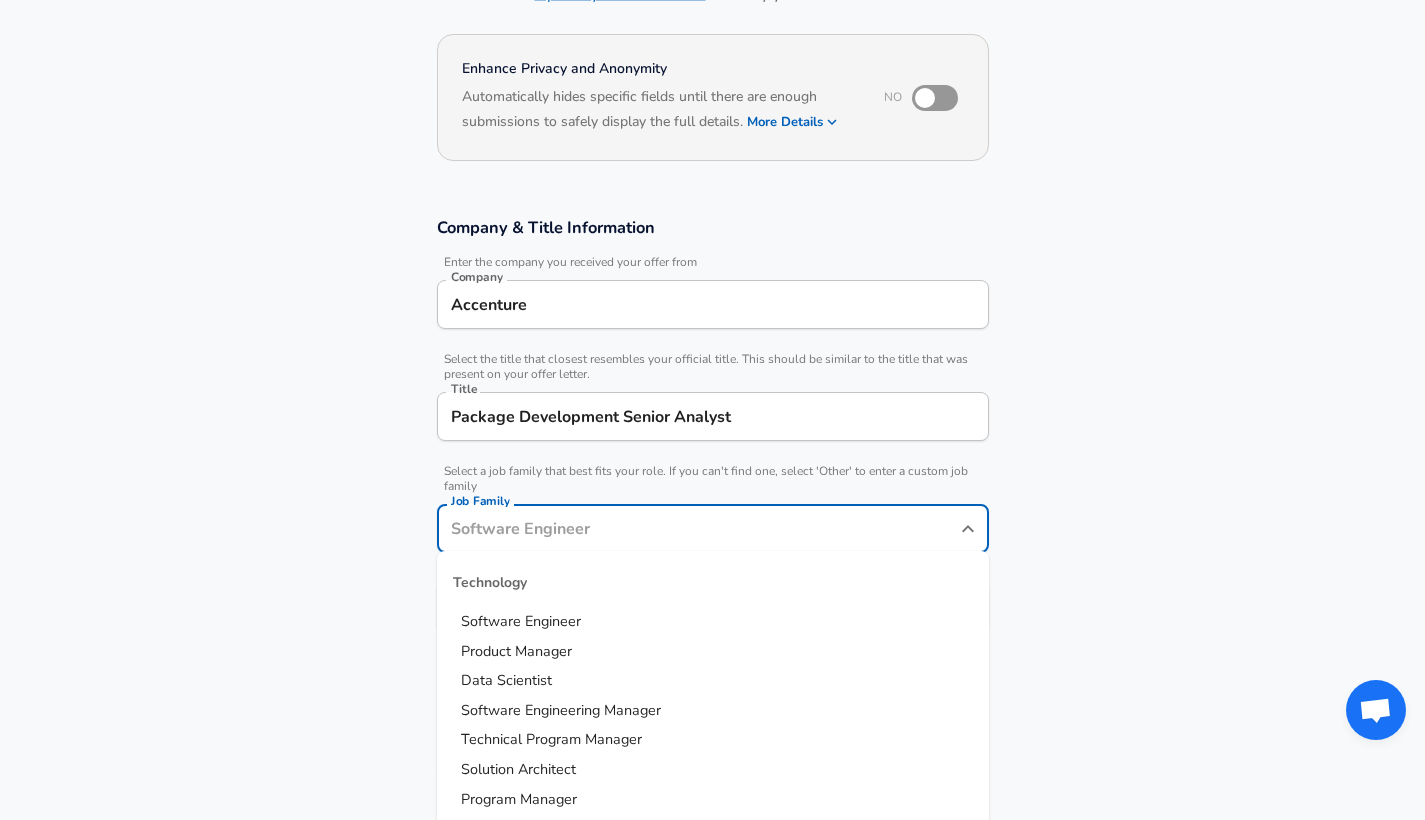 click on "Job Family" at bounding box center [698, 528] 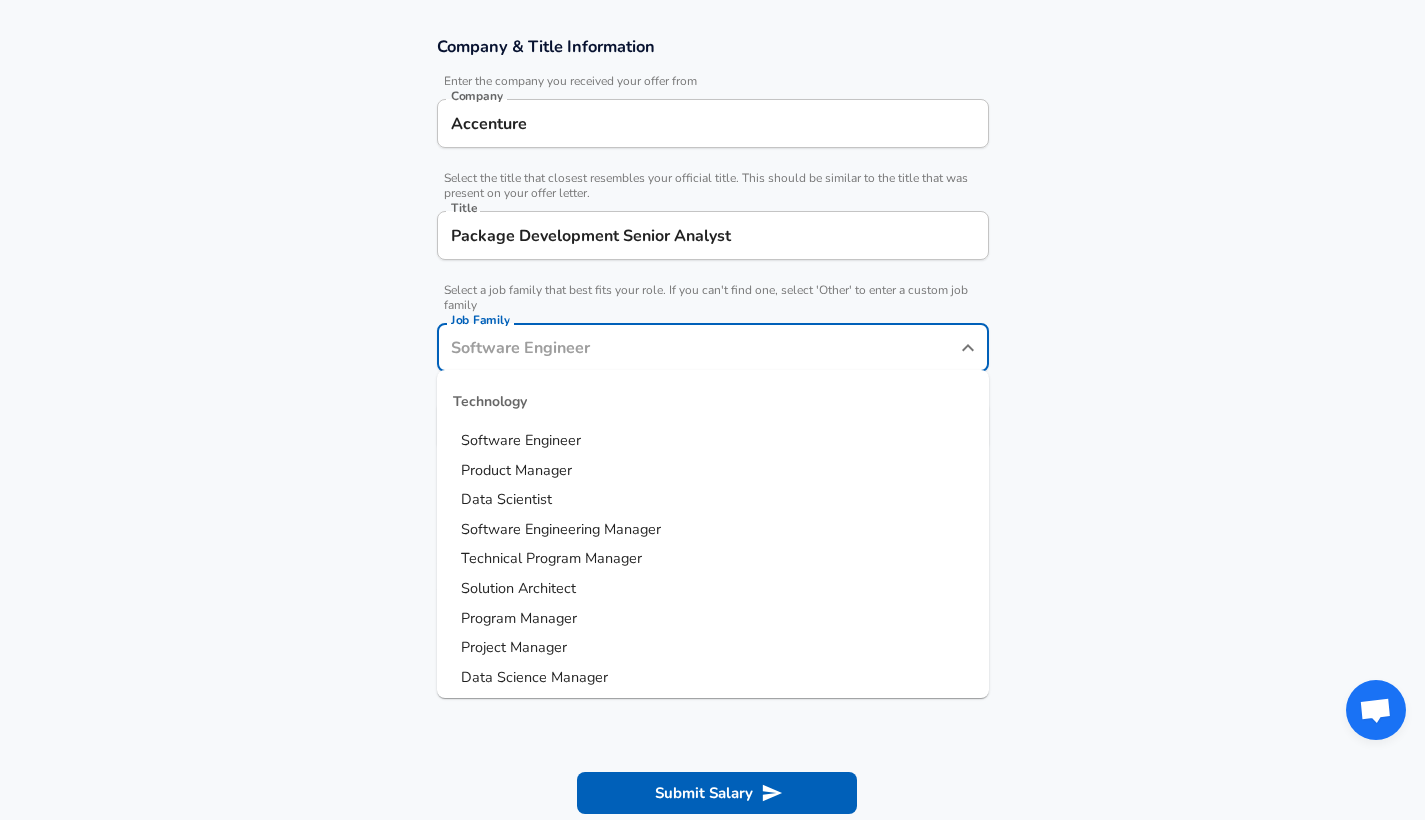 scroll, scrollTop: 345, scrollLeft: 0, axis: vertical 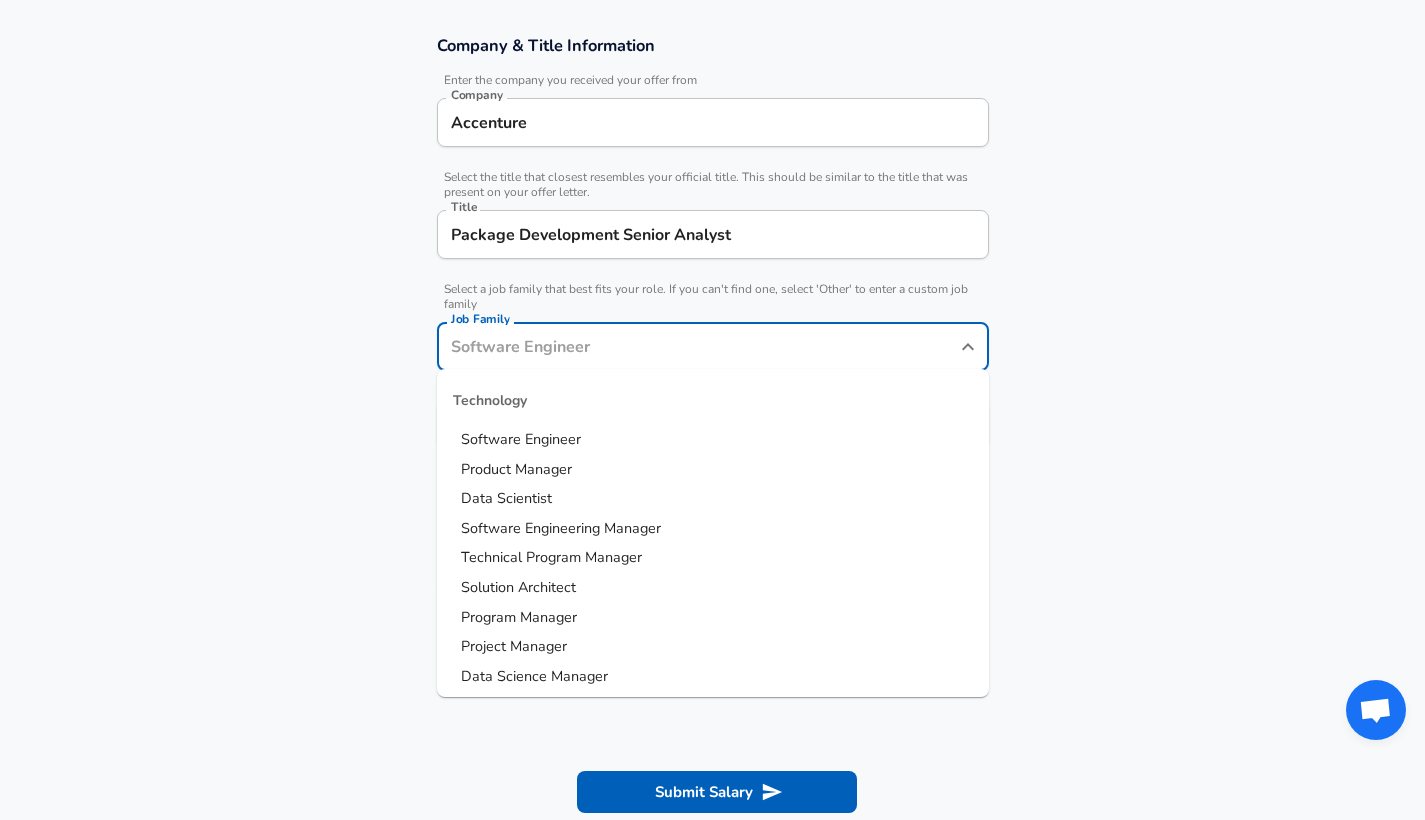 click on "Software Engineer" at bounding box center [713, 440] 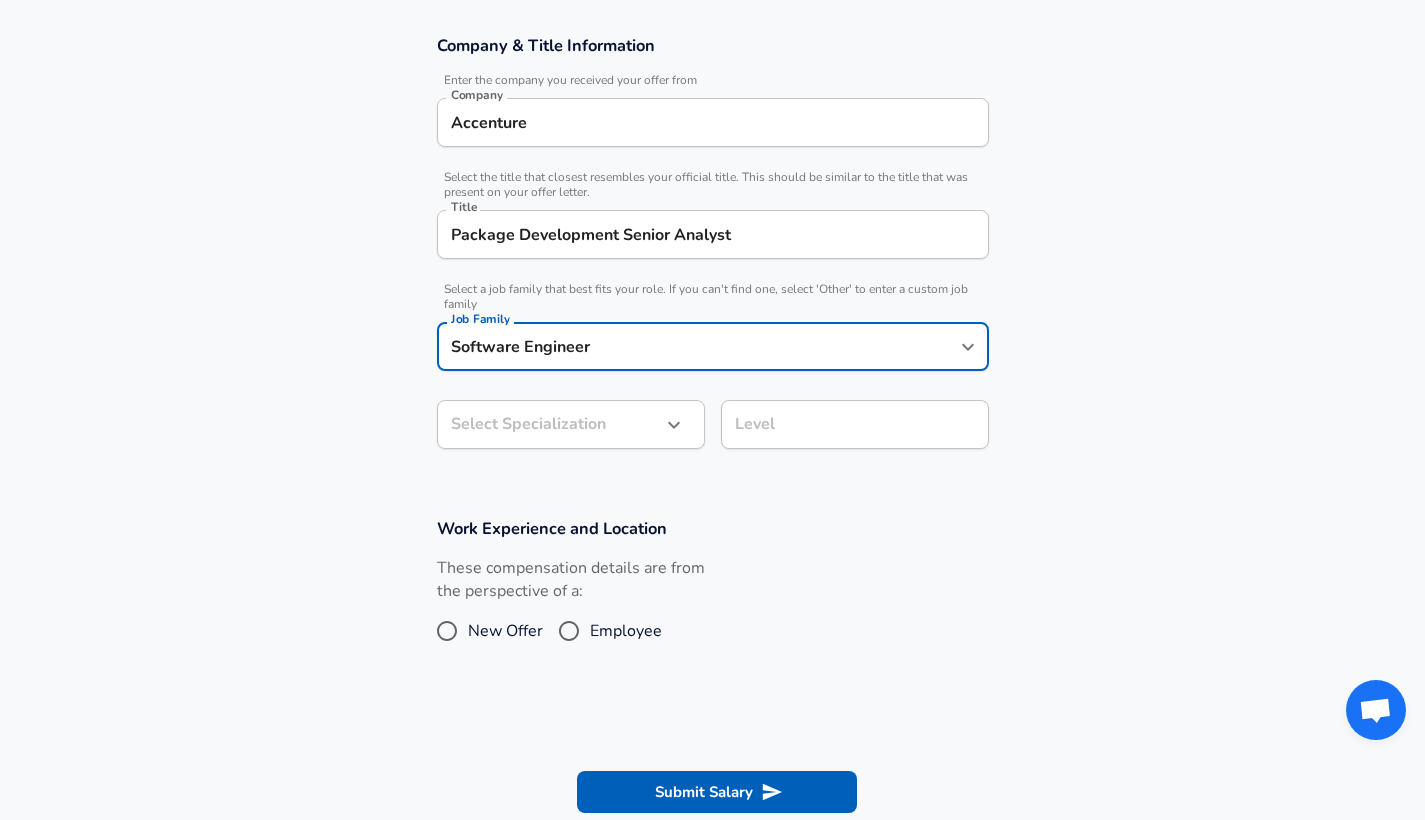 click on "Restart Add Your Salary Upload your offer letter   to verify your submission Enhance Privacy and Anonymity No Automatically hides specific fields until there are enough submissions to safely display the full details.   More Details Based on your submission and the data points that we have already collected, we will automatically hide and anonymize specific fields if there aren't enough data points to remain sufficiently anonymous. Company & Title Information   Enter the company you received your offer from Company Accenture Company   Select the title that closest resembles your official title. This should be similar to the title that was present on your offer letter. Title Package Development Senior Analyst Title   Select a job family that best fits your role. If you can't find one, select 'Other' to enter a custom job family Job Family Software Engineer Job Family Select Specialization ​ Select Specialization Level Level Work Experience and Location These compensation details are from the perspective of a:" at bounding box center [712, 65] 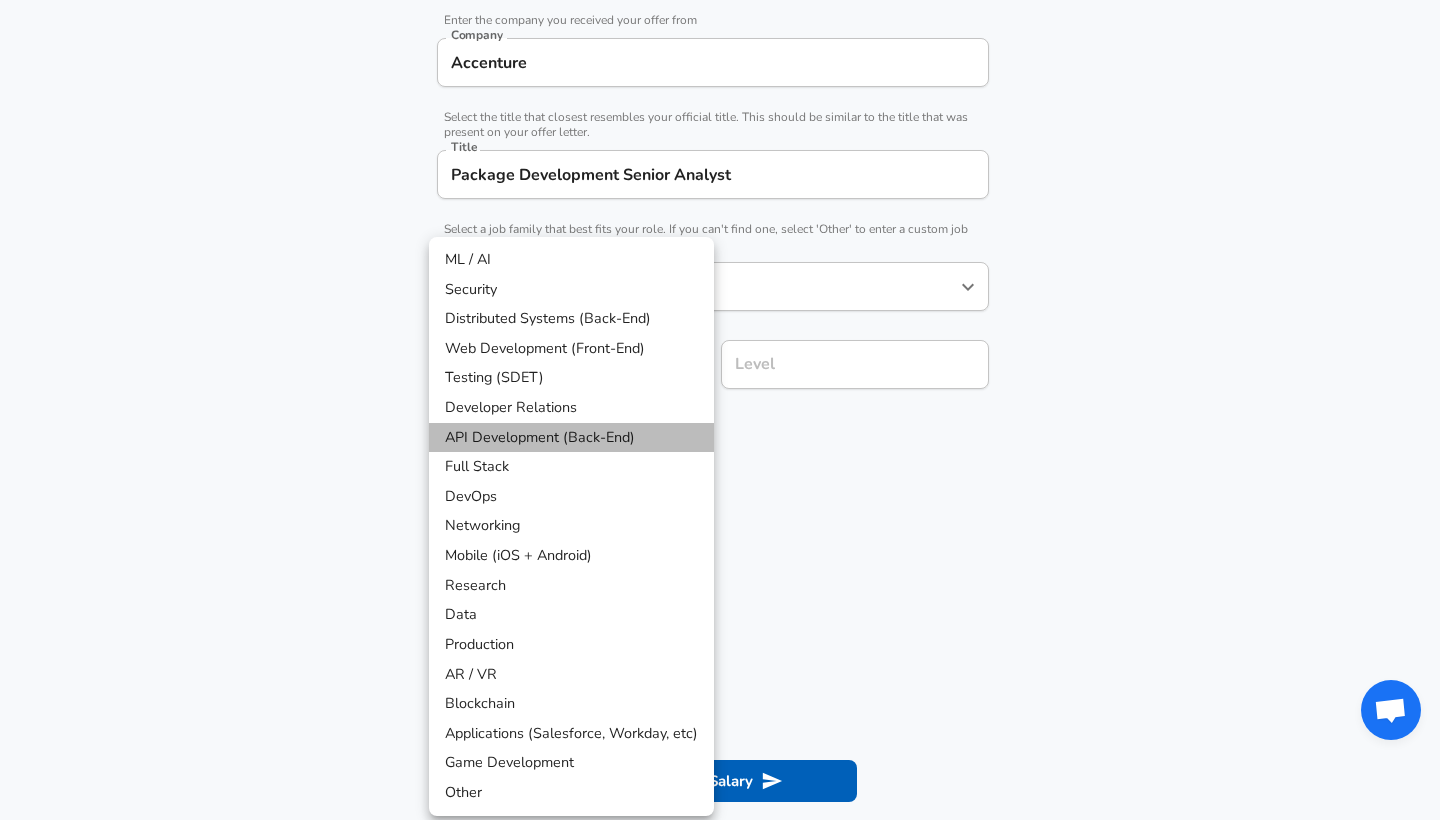 click on "API Development (Back-End)" at bounding box center (571, 438) 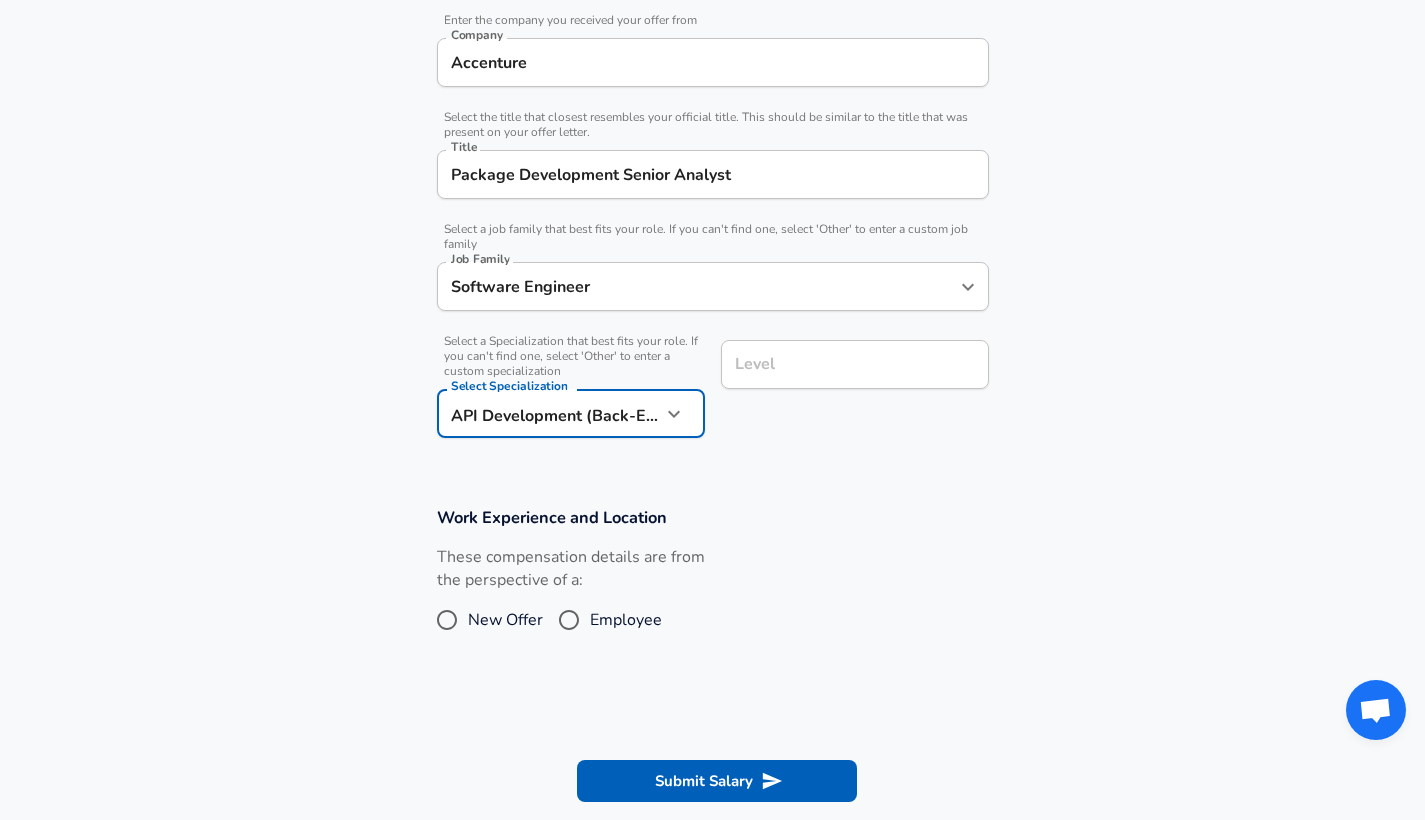 click on "Level Level" at bounding box center (855, 367) 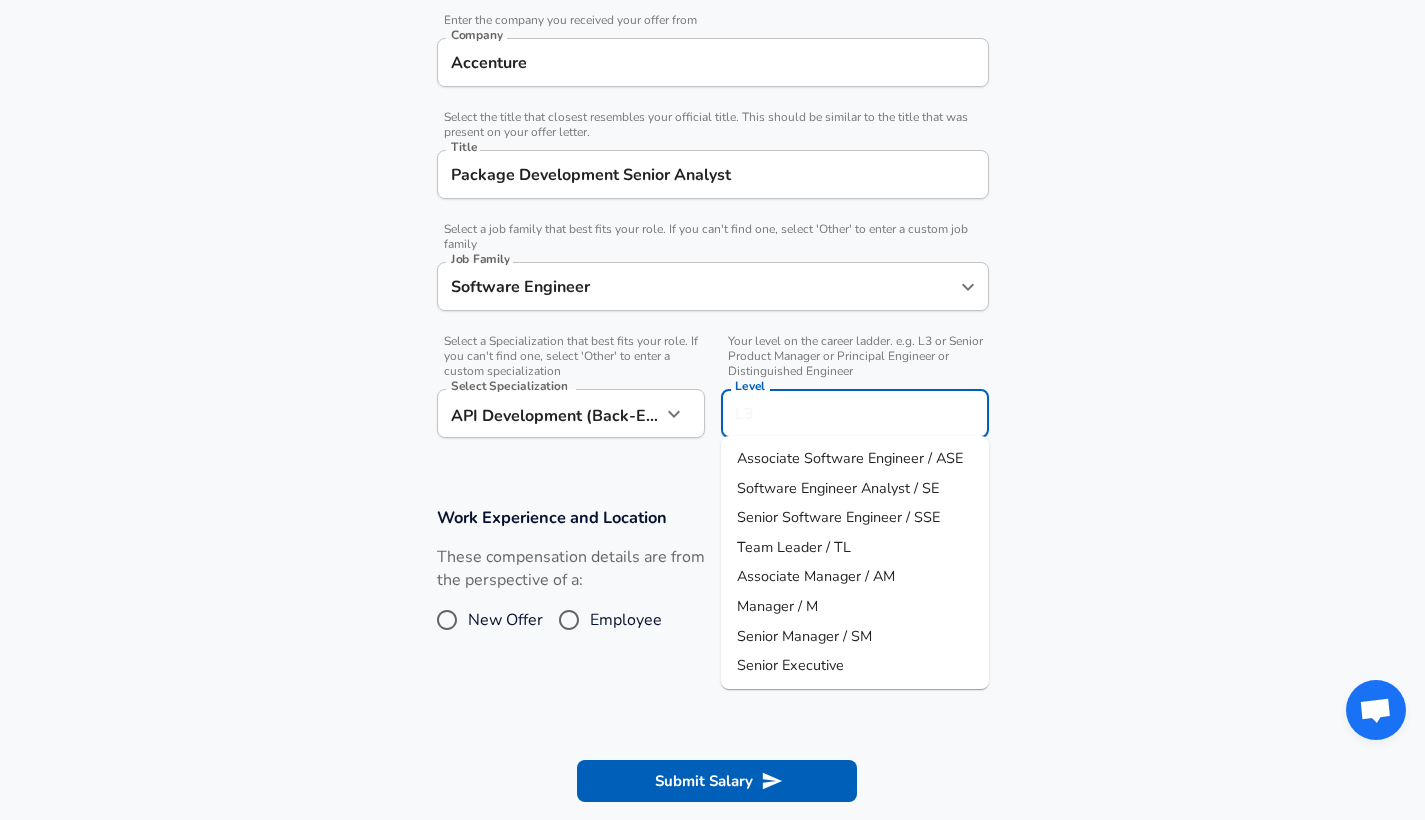 scroll, scrollTop: 445, scrollLeft: 0, axis: vertical 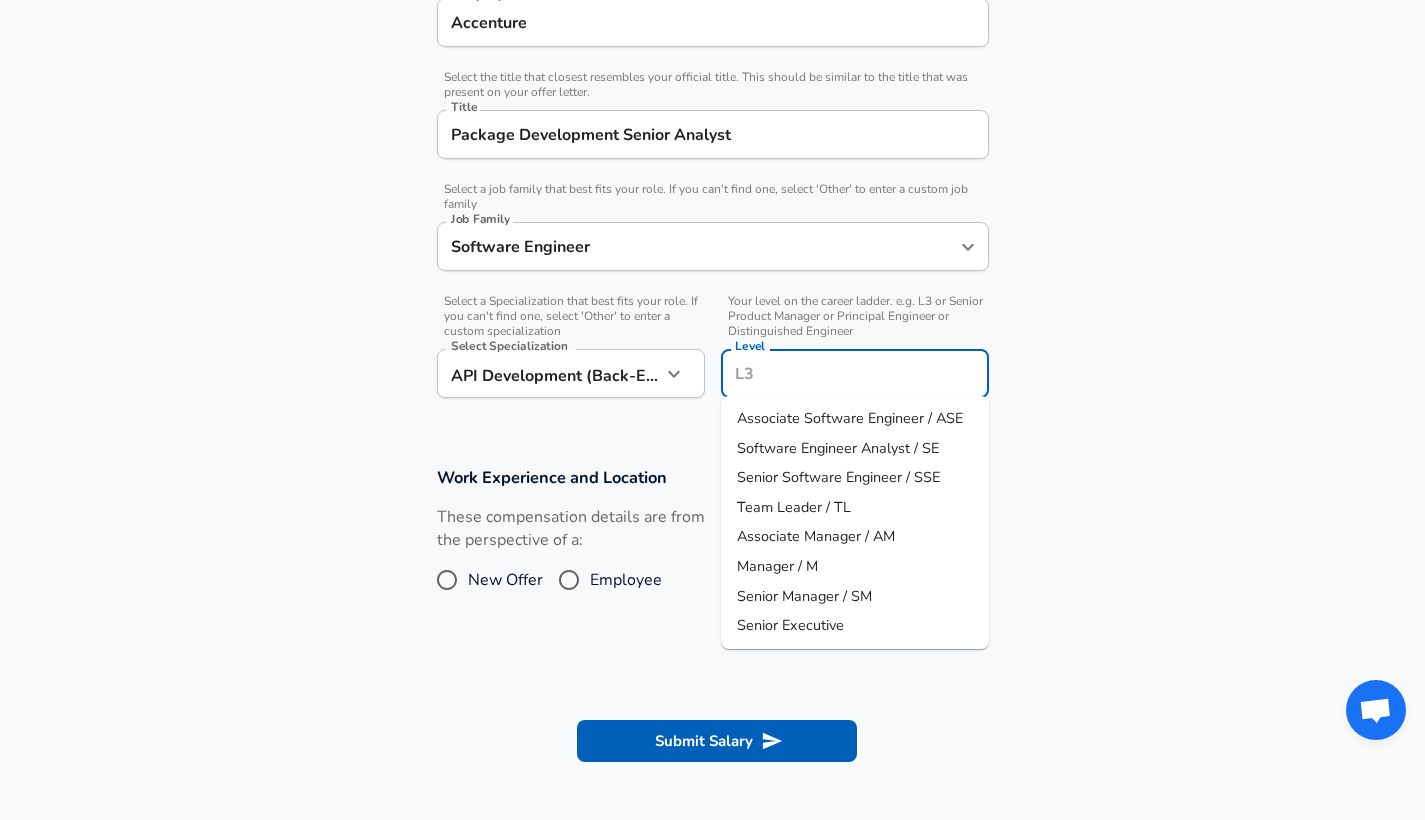 click on "Senior Software Engineer / SSE" at bounding box center [838, 477] 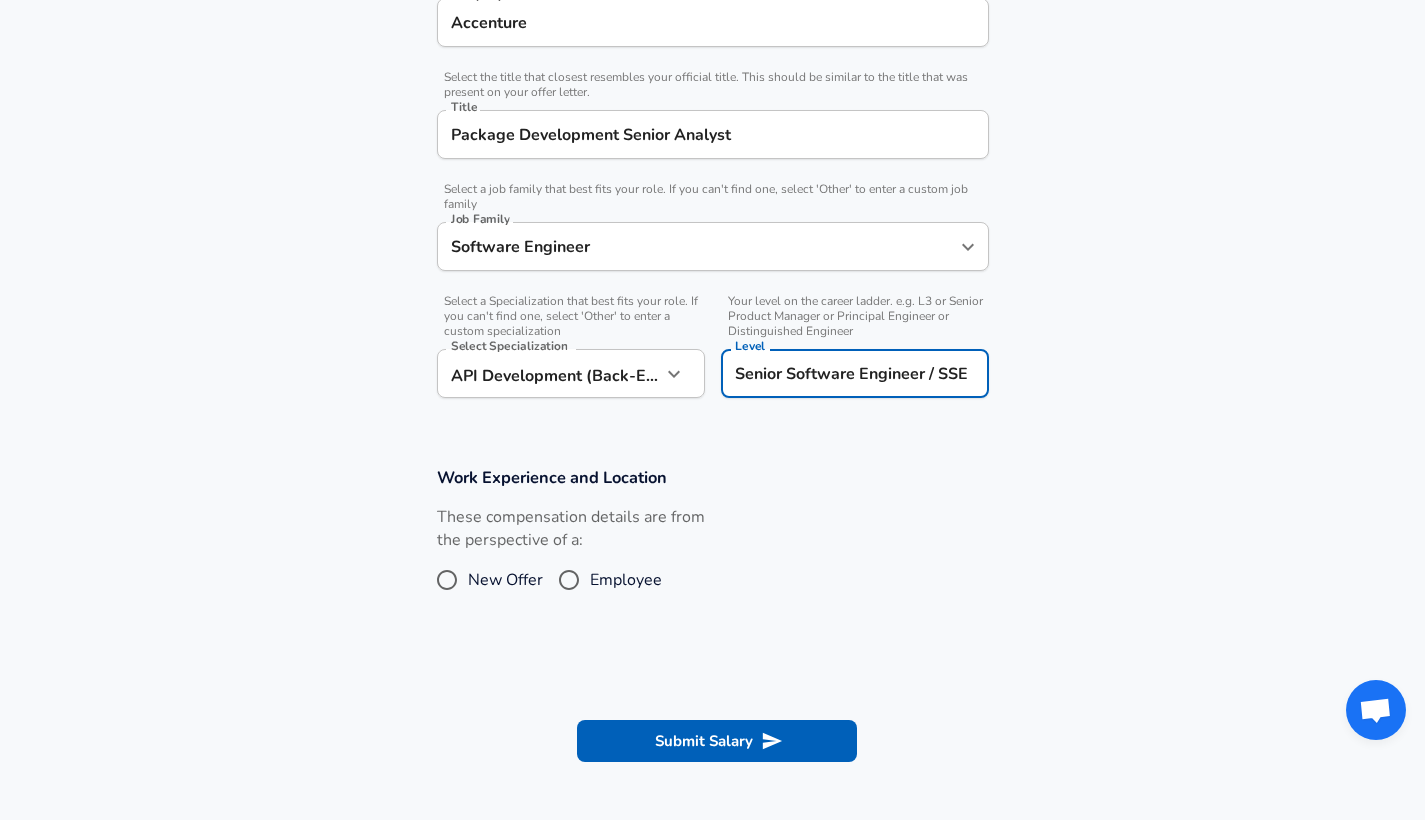 click on "Employee" at bounding box center [569, 580] 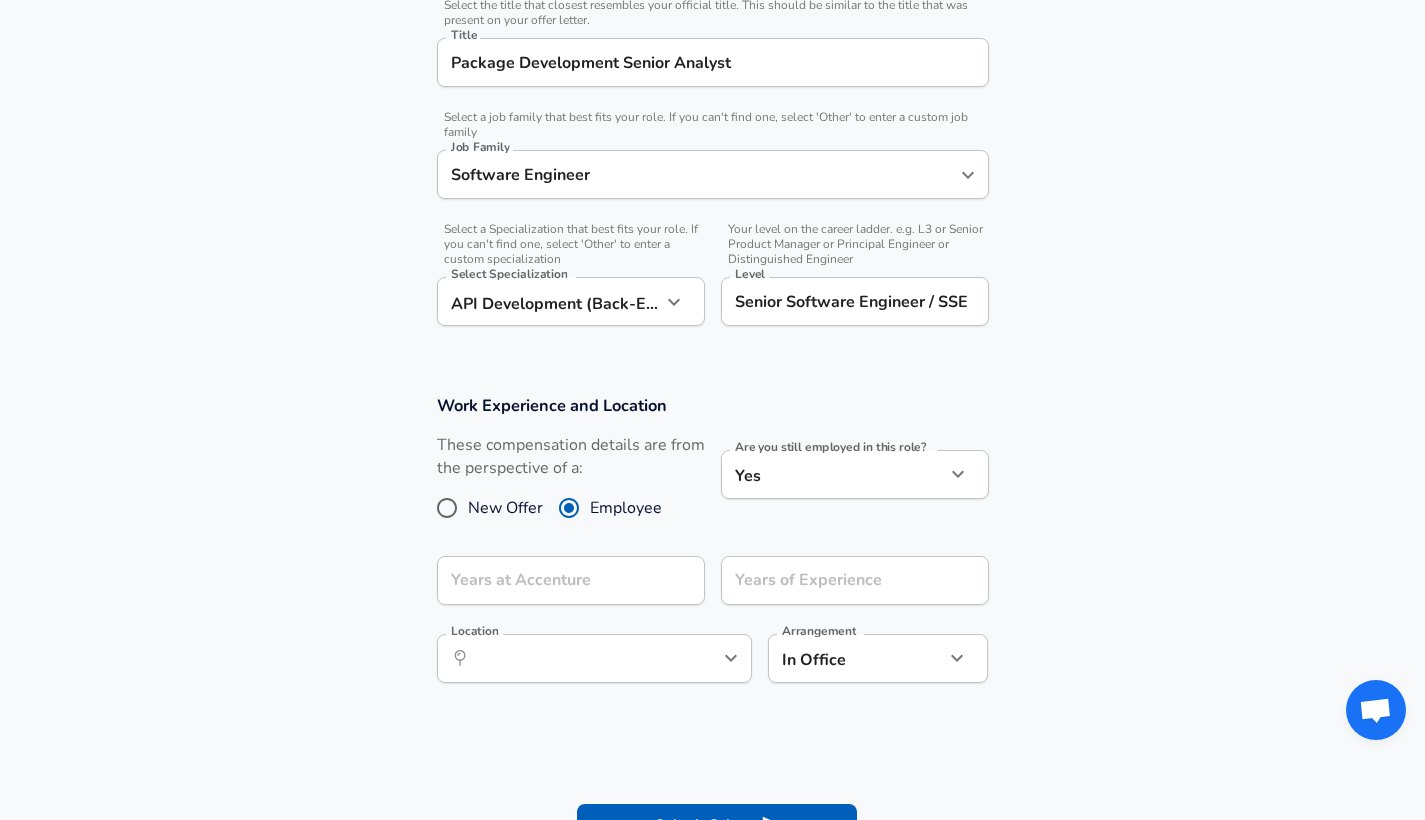 scroll, scrollTop: 521, scrollLeft: 0, axis: vertical 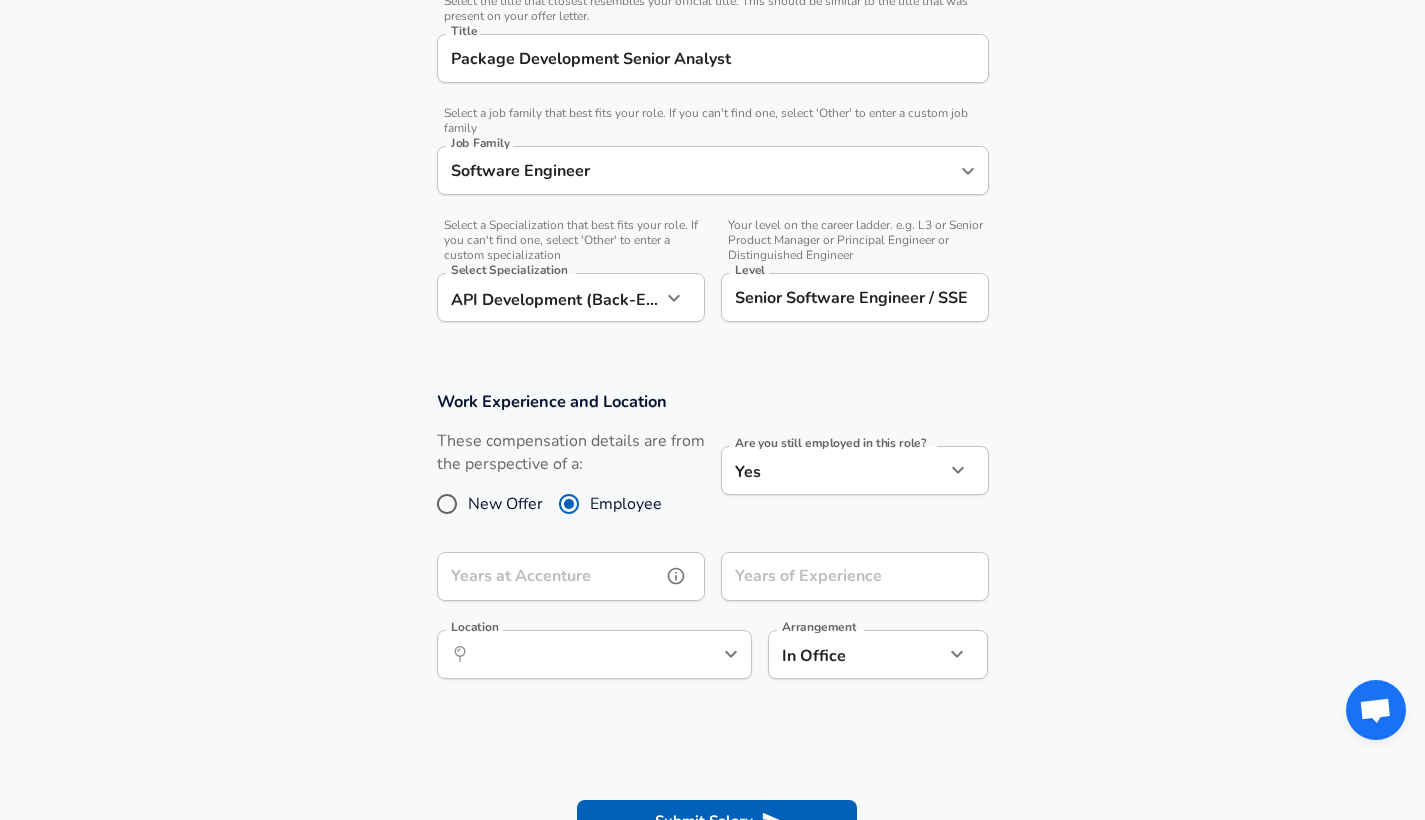 click on "Years at Accenture" at bounding box center (549, 576) 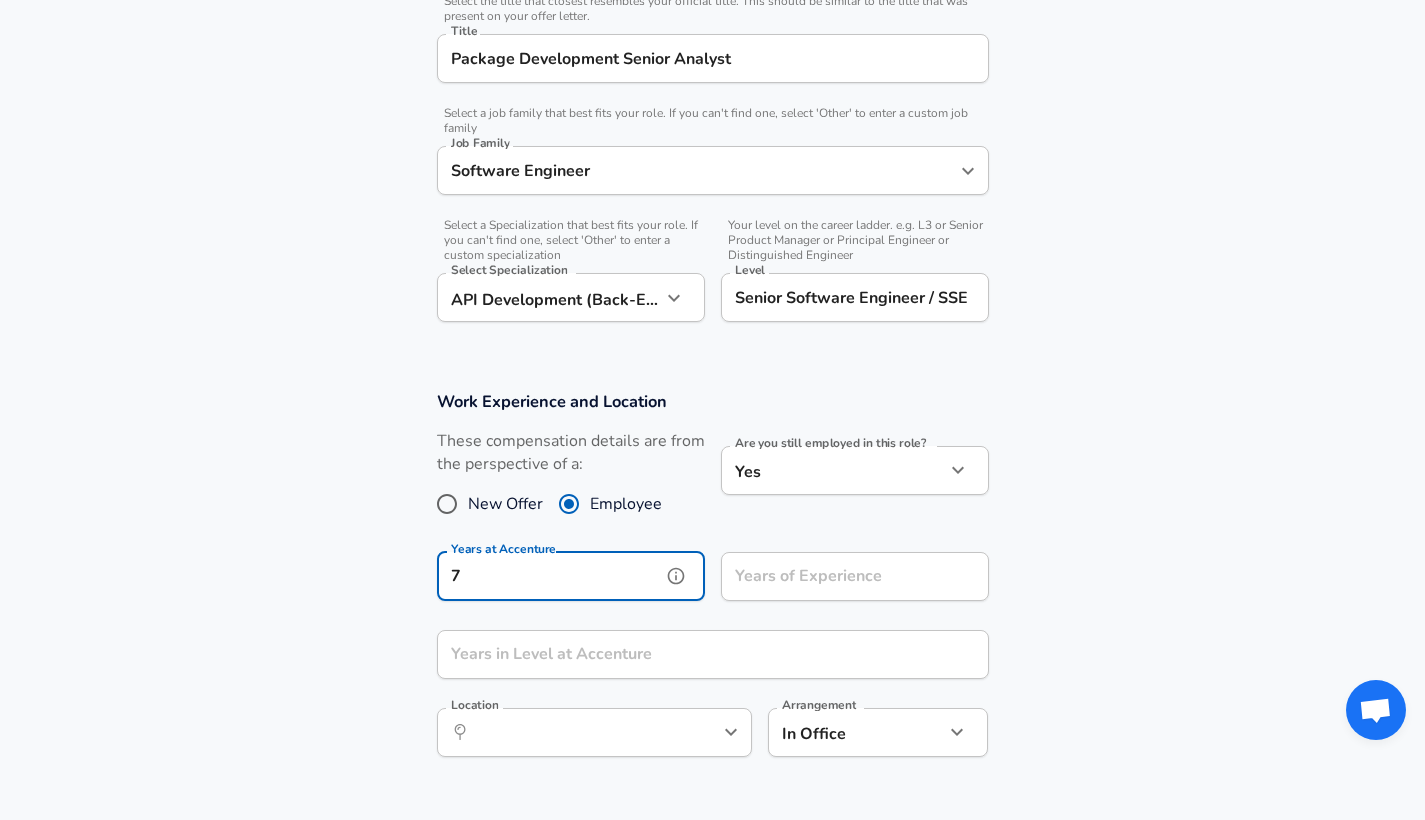 type on "7" 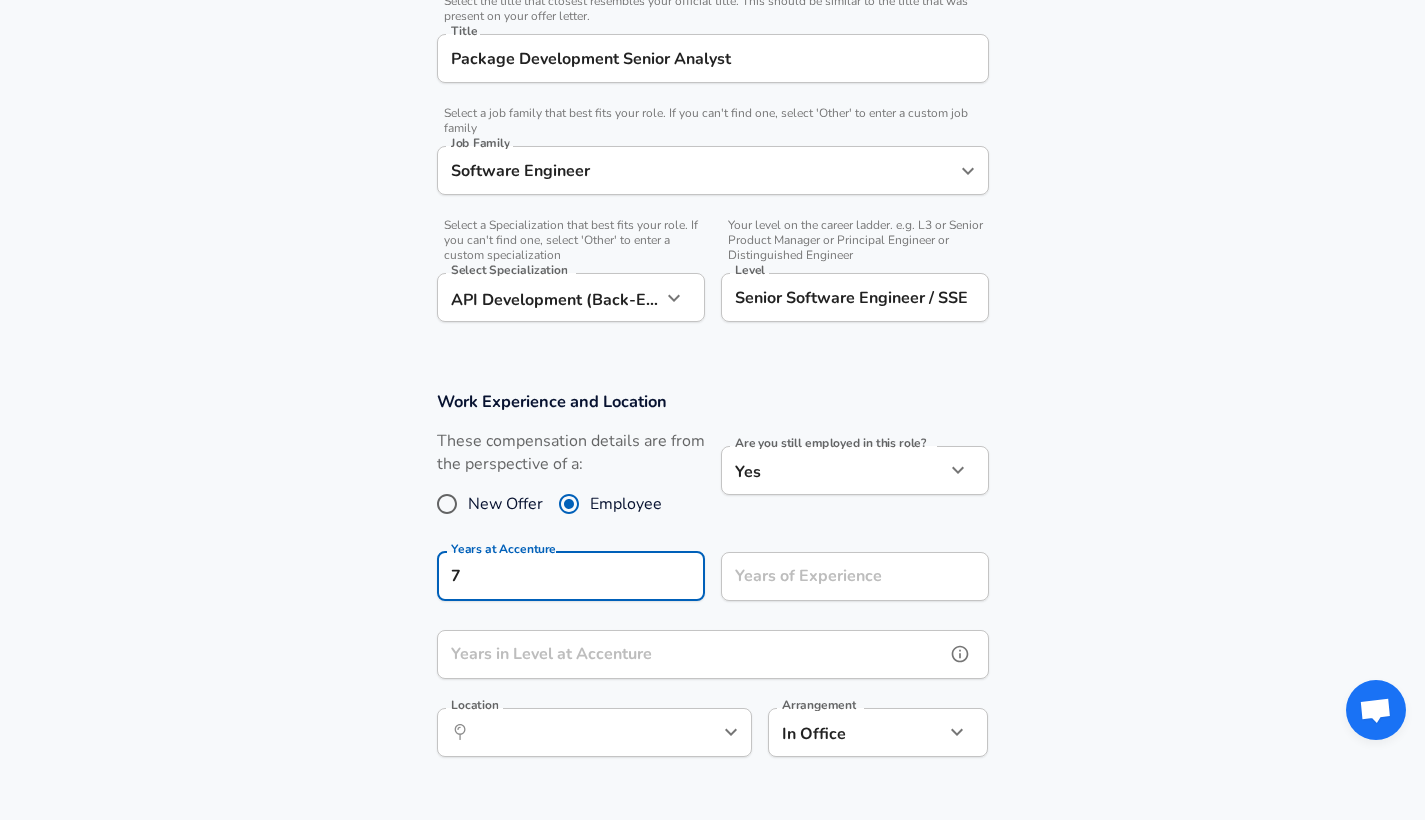 click on "Years in Level at Accenture" at bounding box center [691, 654] 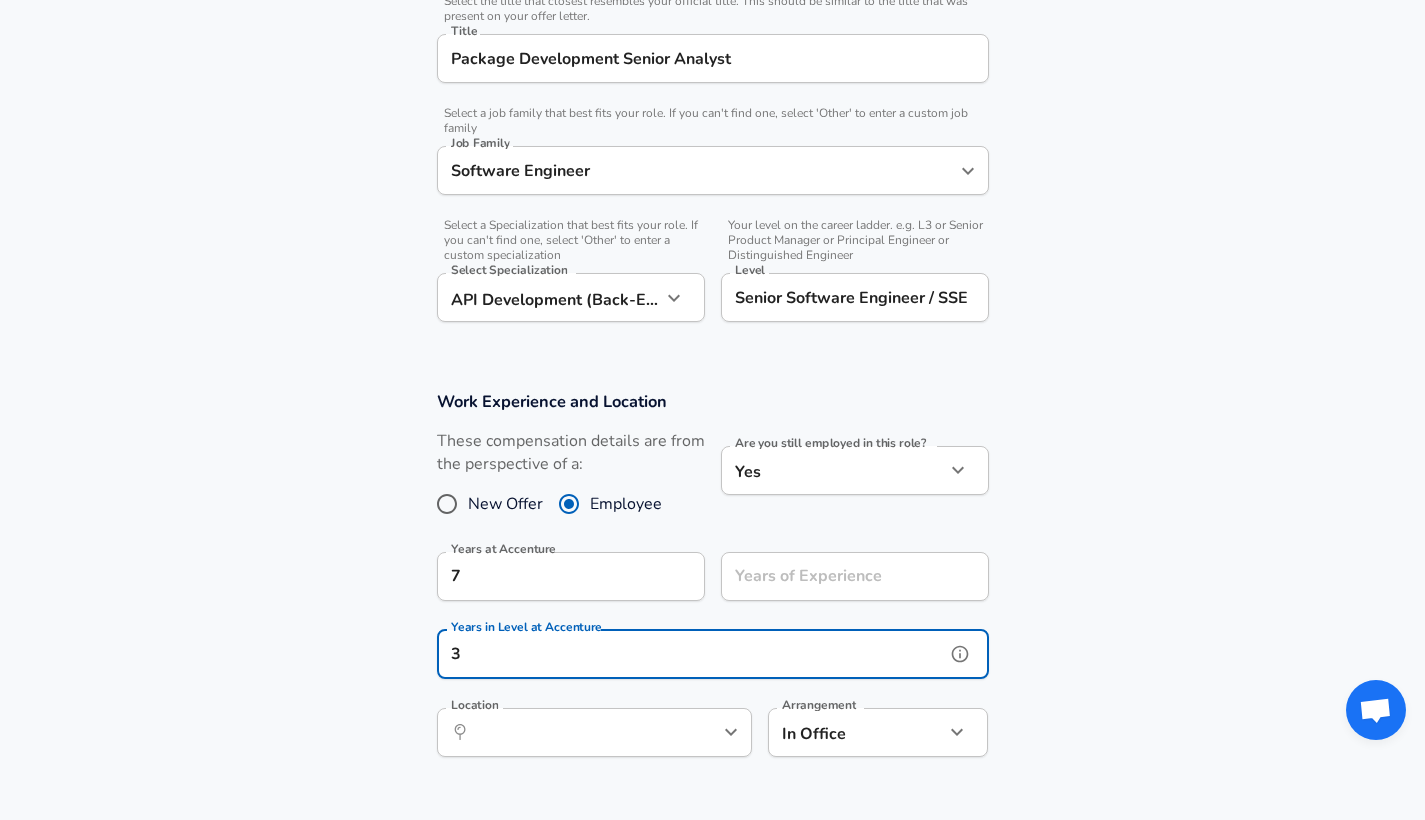 type on "3" 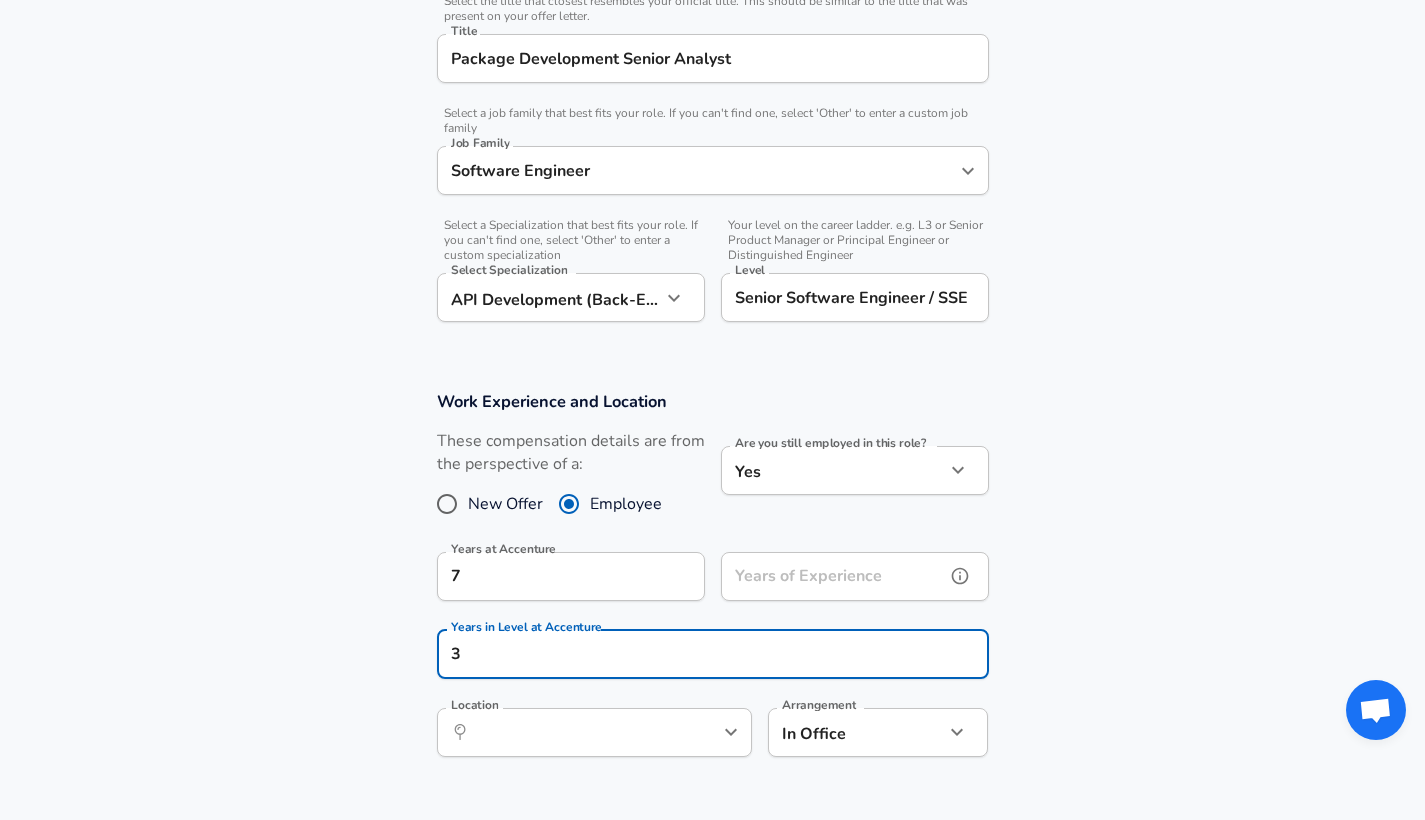 click on "Years of Experience" at bounding box center [833, 576] 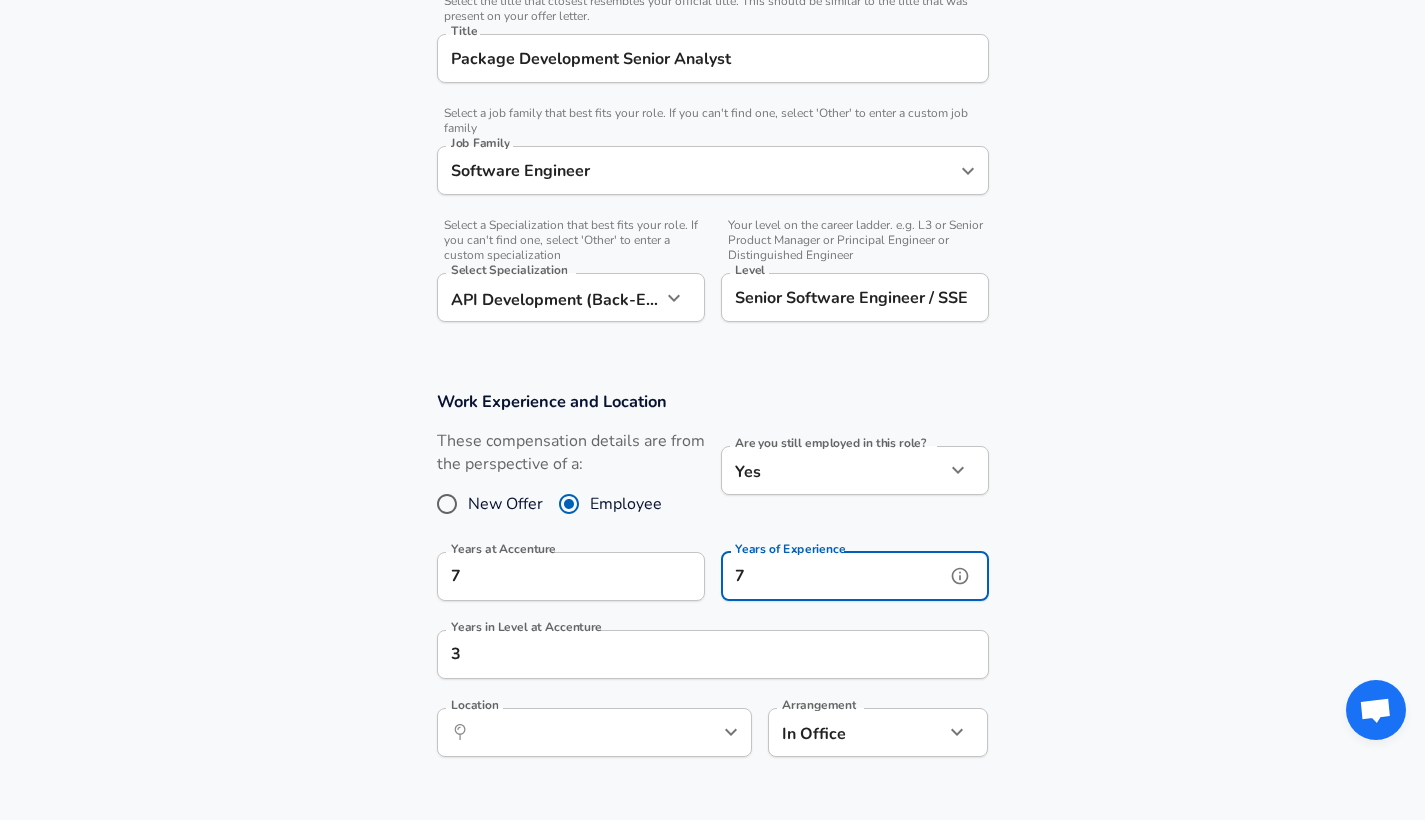 scroll, scrollTop: 541, scrollLeft: 0, axis: vertical 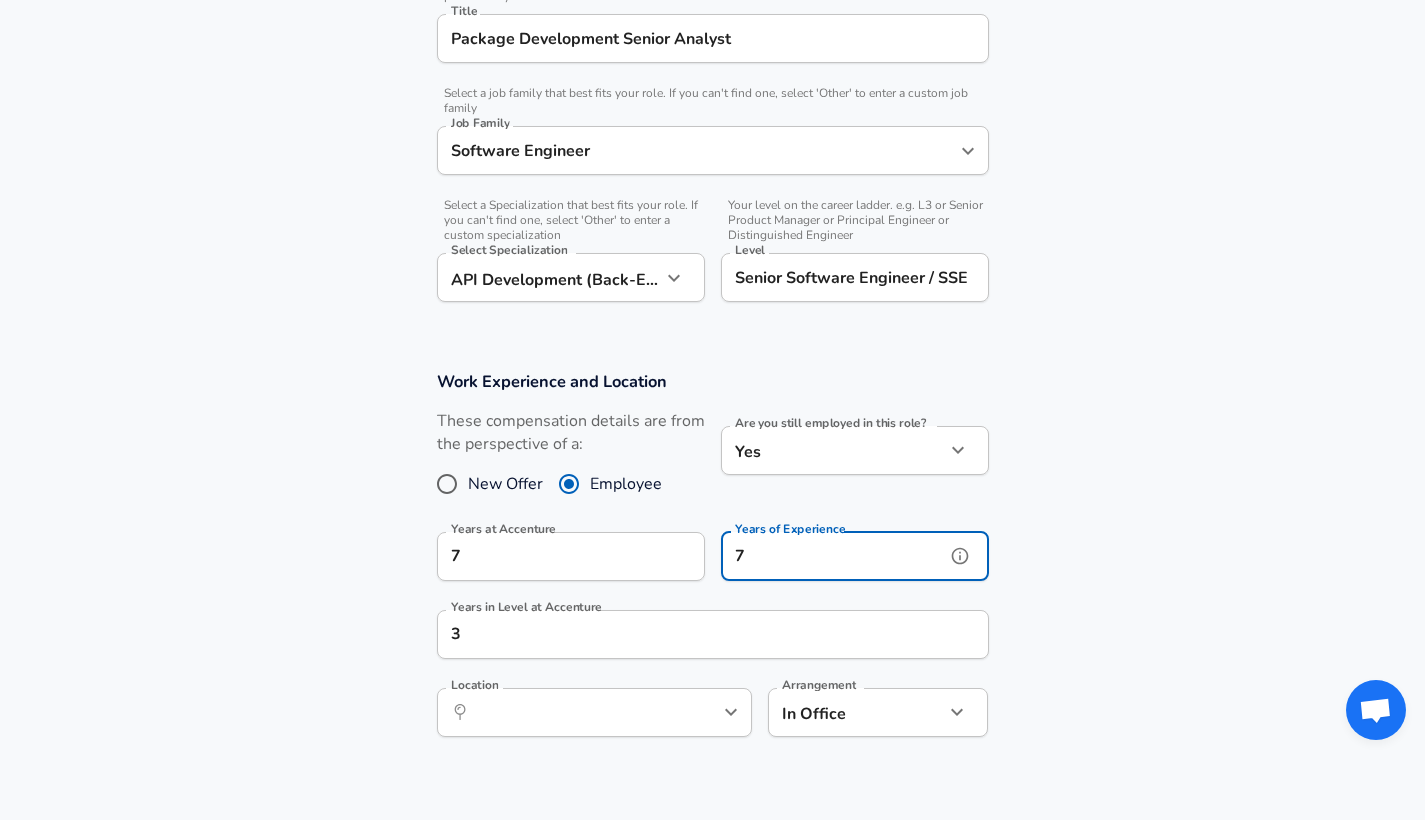 type on "7" 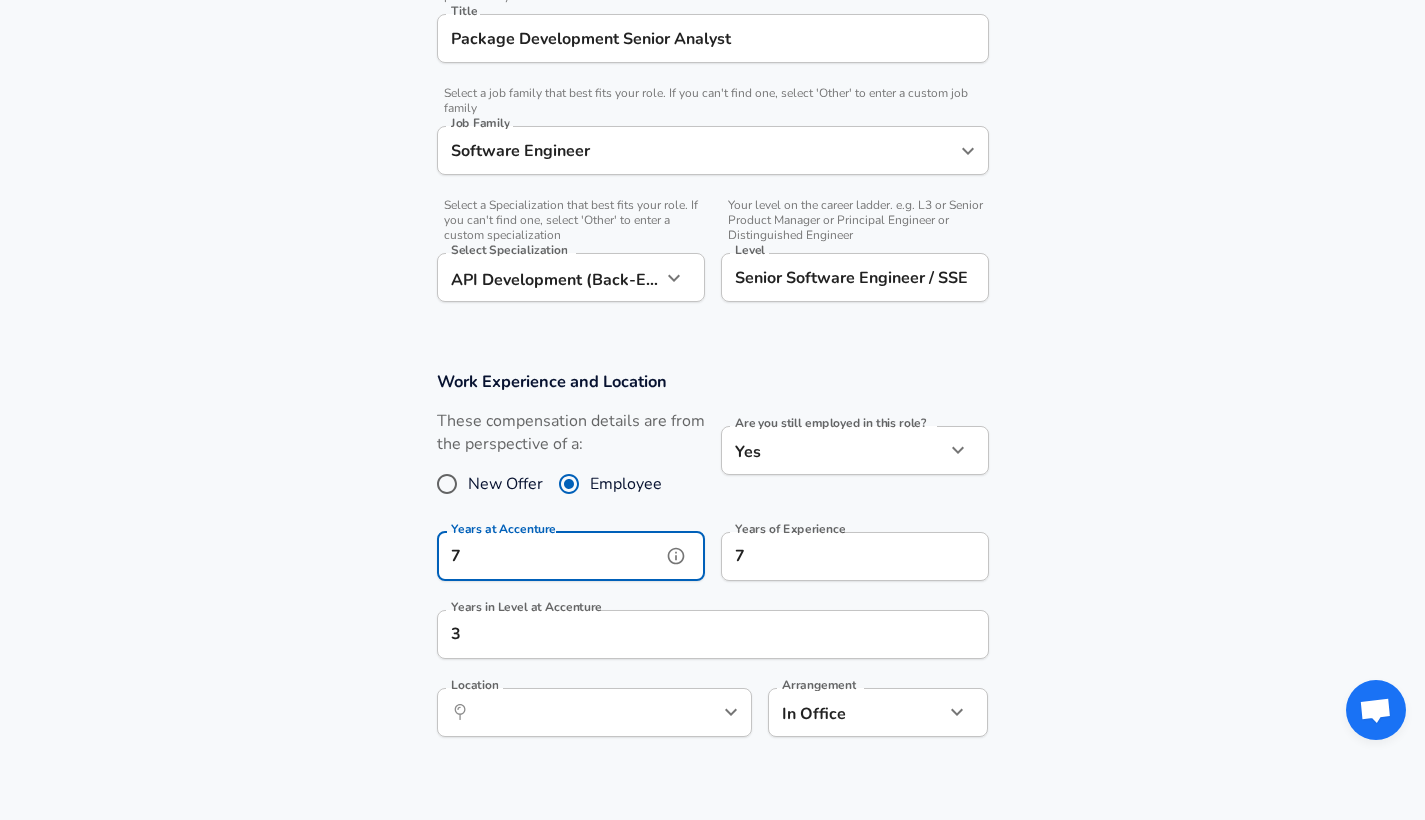 drag, startPoint x: 632, startPoint y: 546, endPoint x: 397, endPoint y: 545, distance: 235.00212 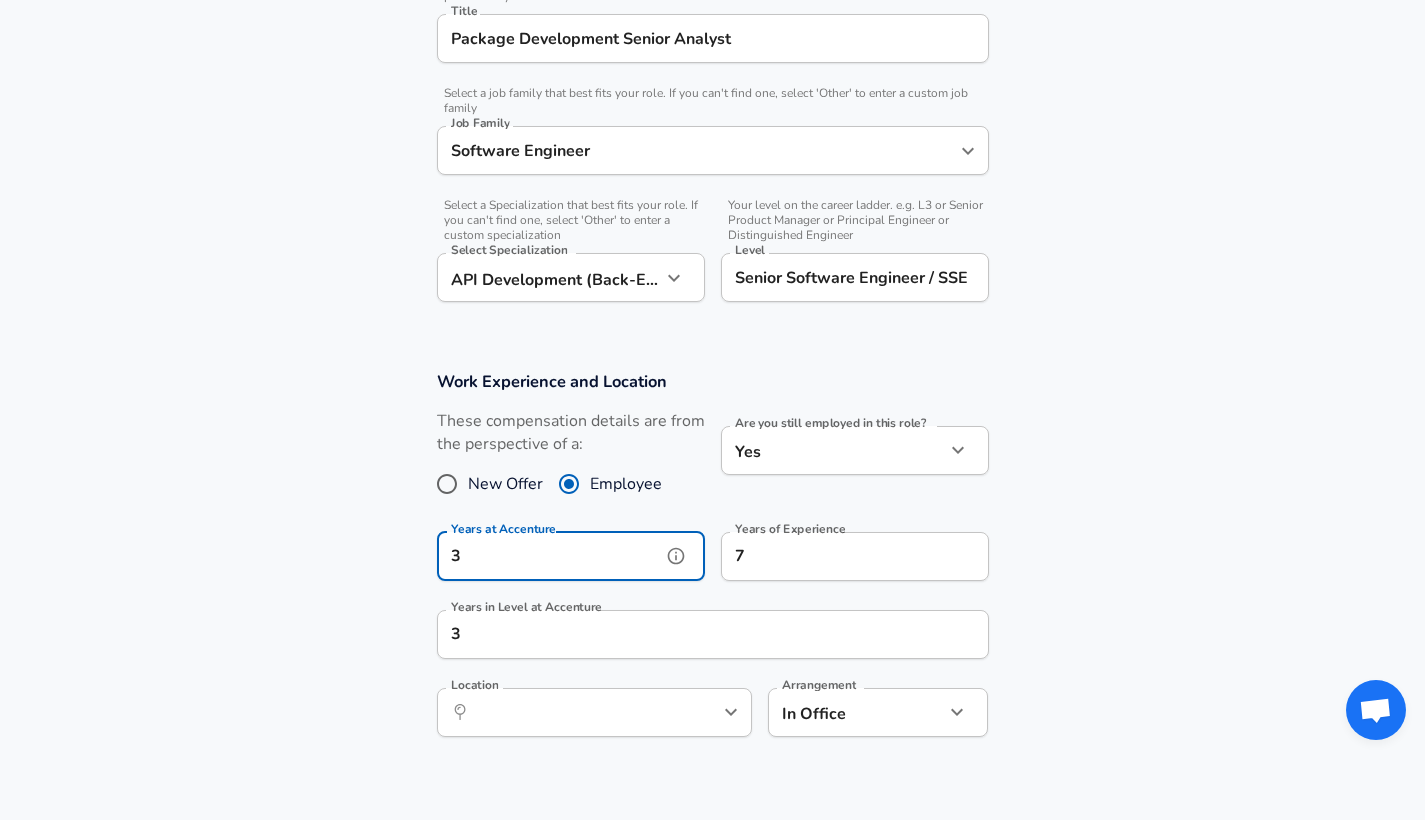 type on "3" 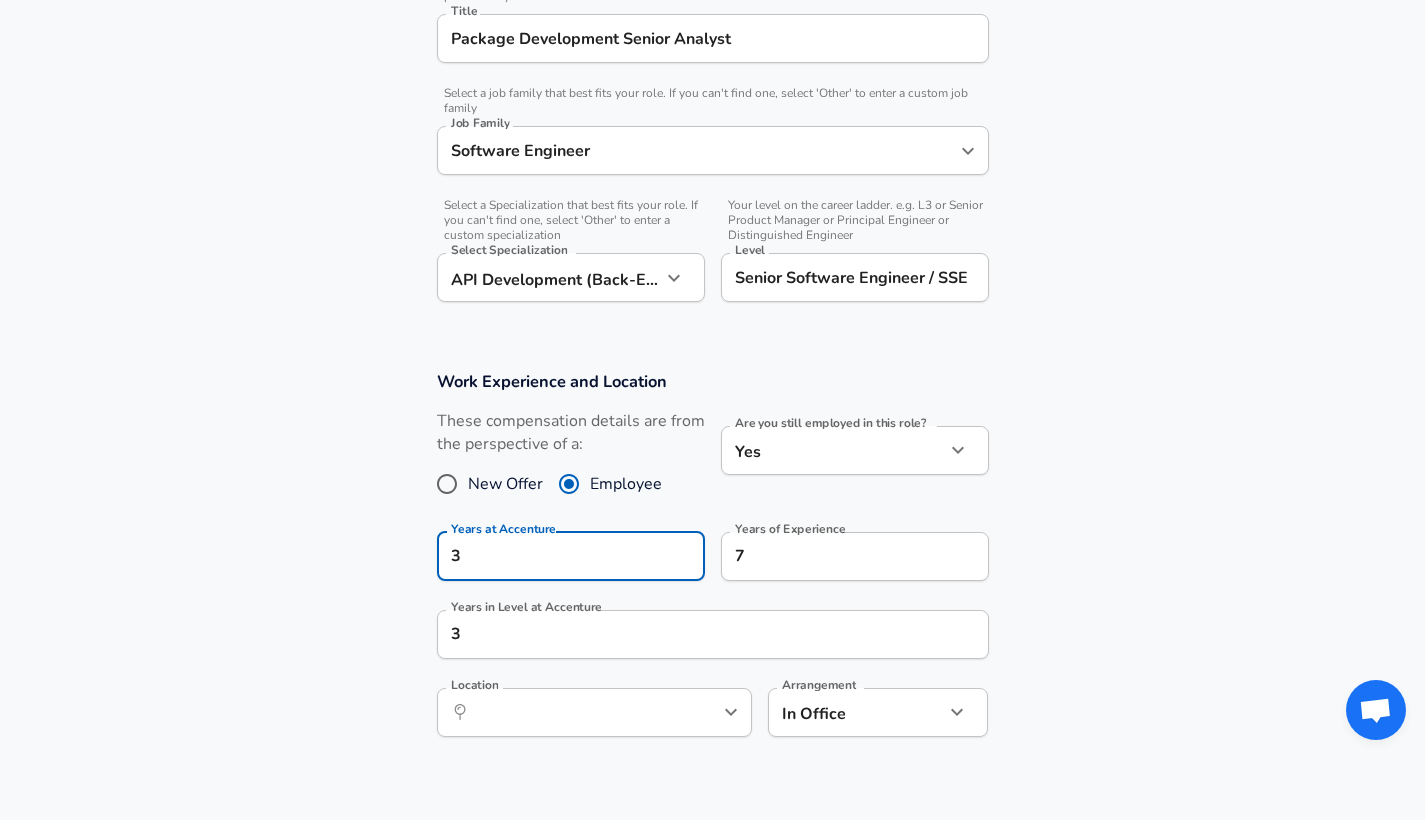 click on "Work Experience and Location These compensation details are from the perspective of a: New Offer Employee Are you still employed in this role? Yes yes Are you still employed in this role? Years at Accenture 3 Years at Accenture Years of Experience 7 Years of Experience Years in Level at Accenture 3 Years in Level at Accenture Location ​ Location Arrangement In Office office Arrangement" at bounding box center [712, 564] 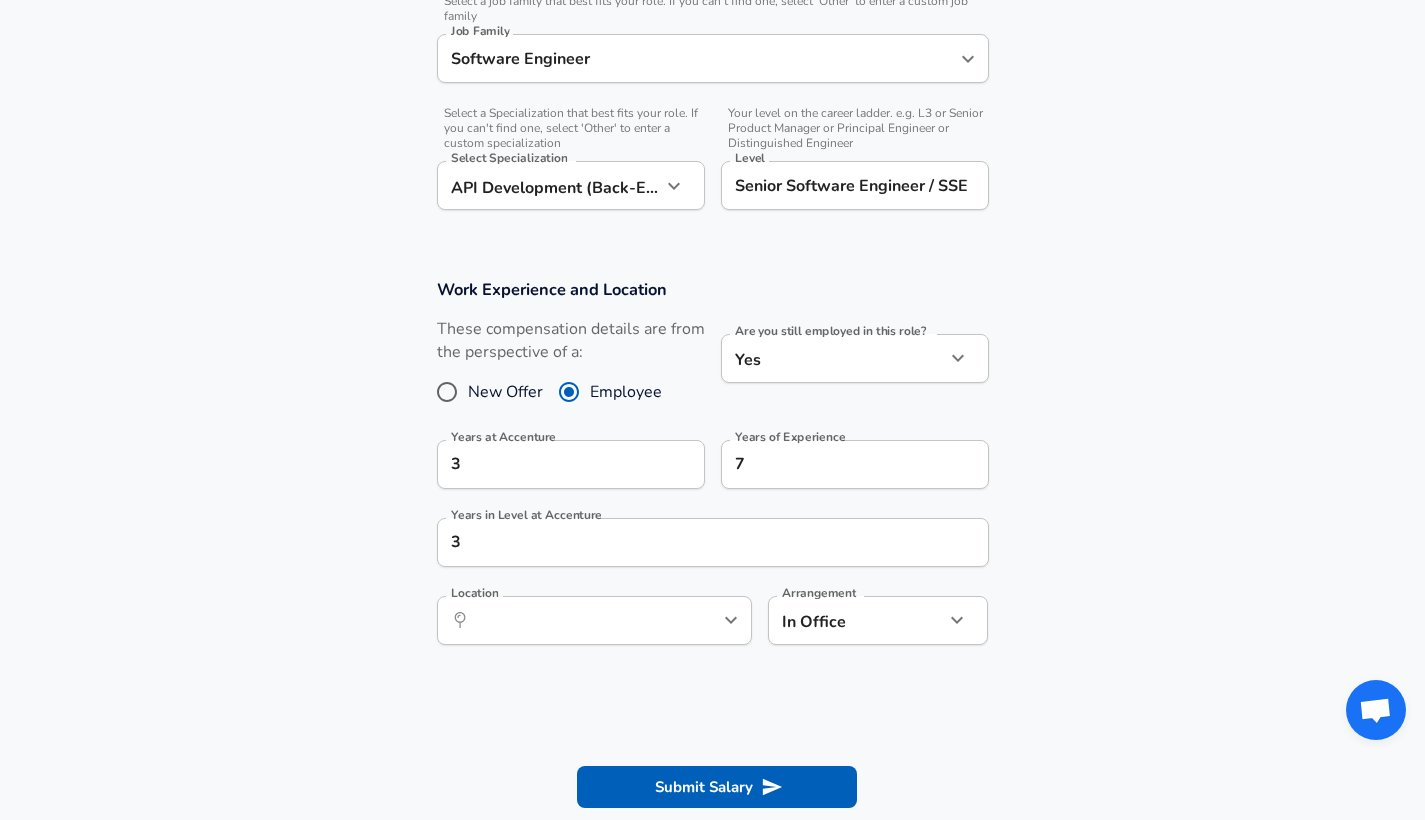 scroll, scrollTop: 639, scrollLeft: 0, axis: vertical 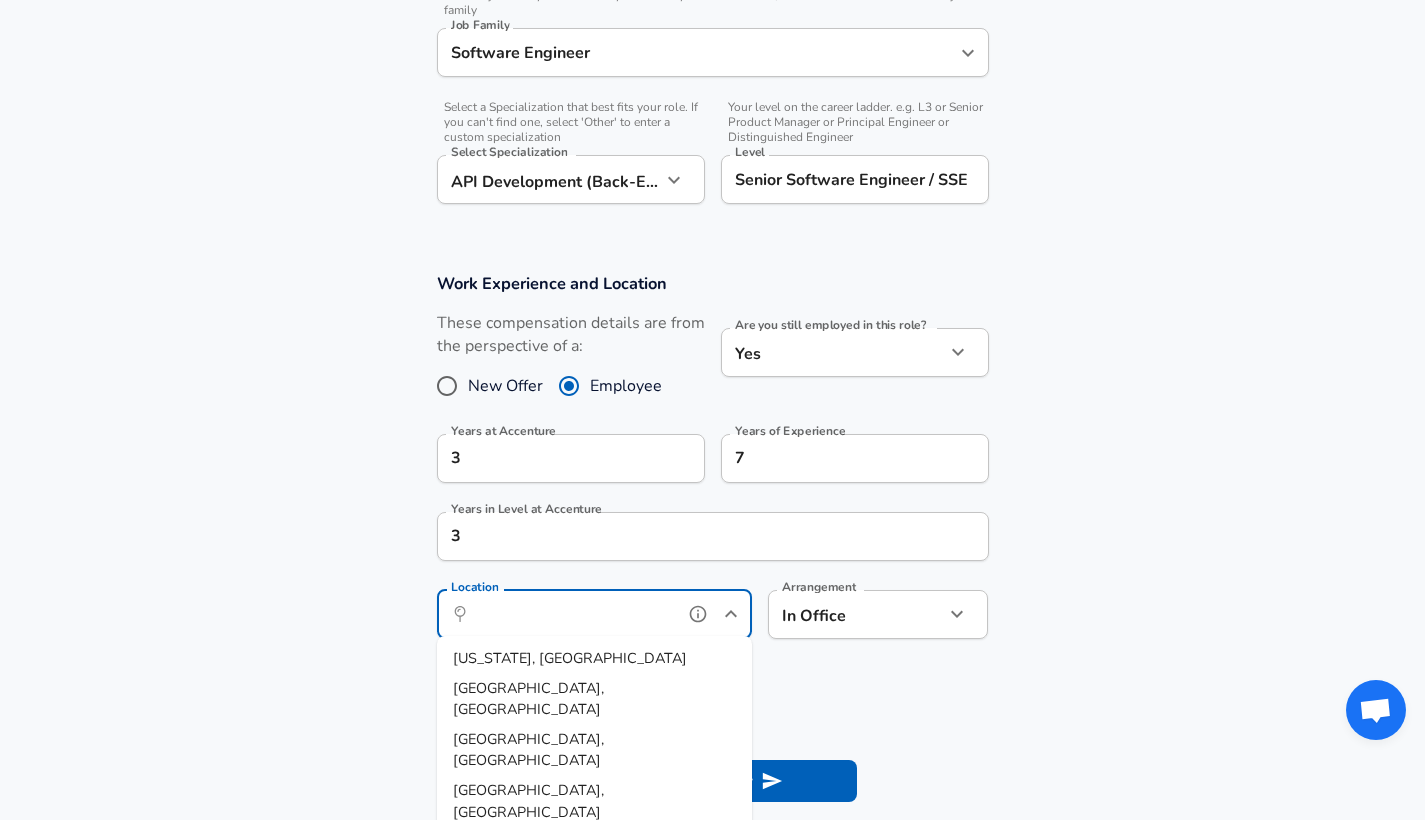click on "Location" at bounding box center [572, 614] 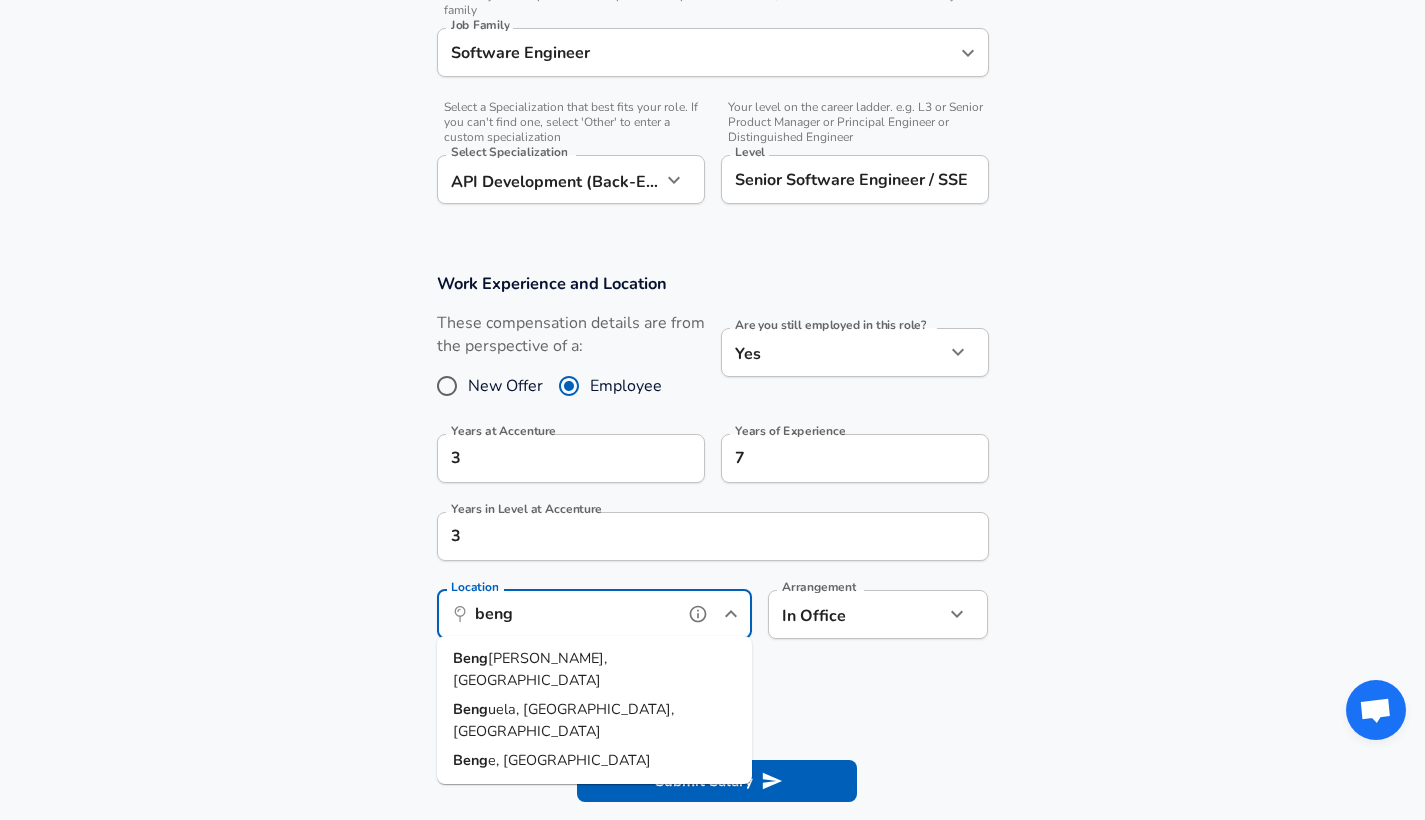 click on "aluru, KA, India" at bounding box center (530, 669) 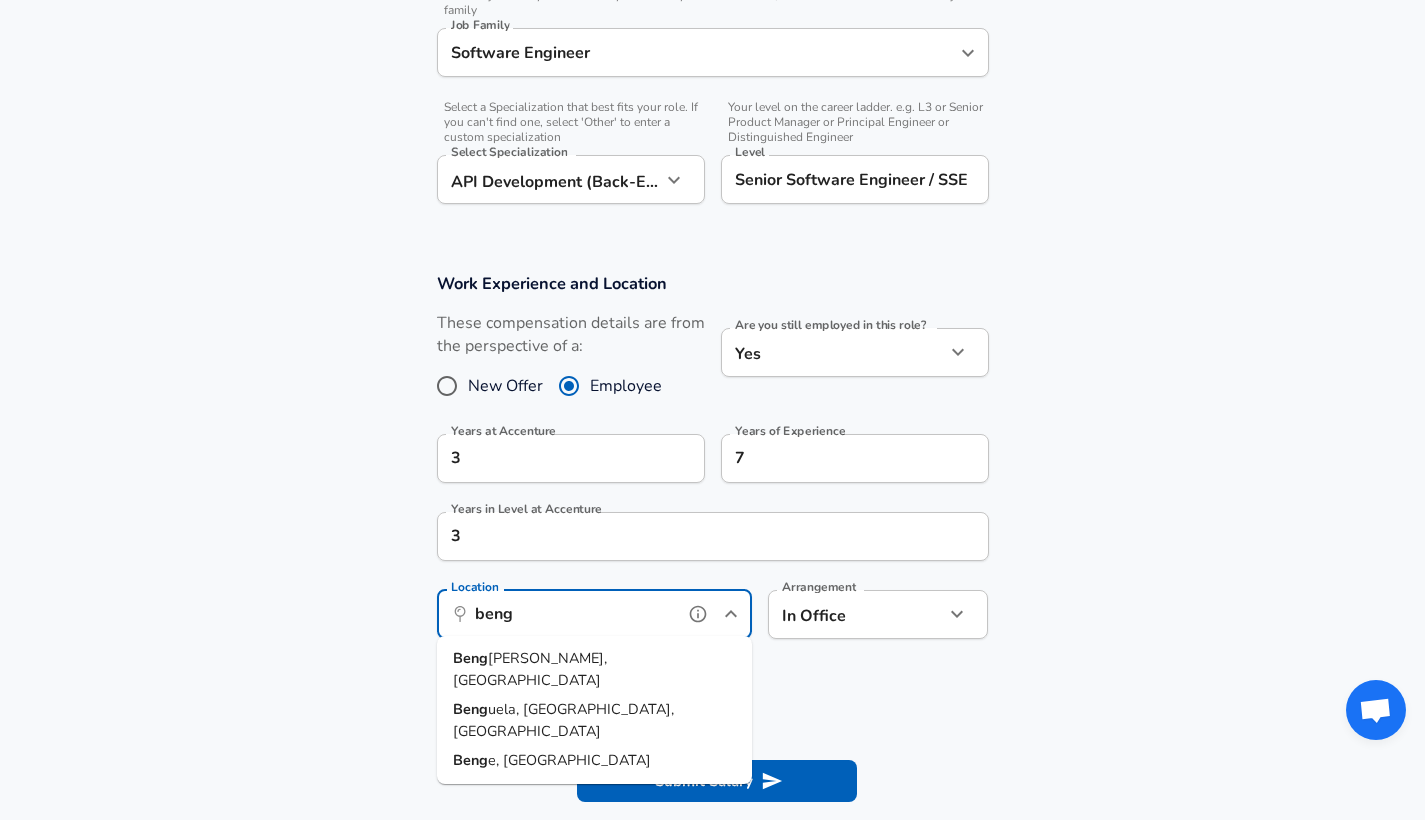 type on "[GEOGRAPHIC_DATA], [GEOGRAPHIC_DATA], [GEOGRAPHIC_DATA]" 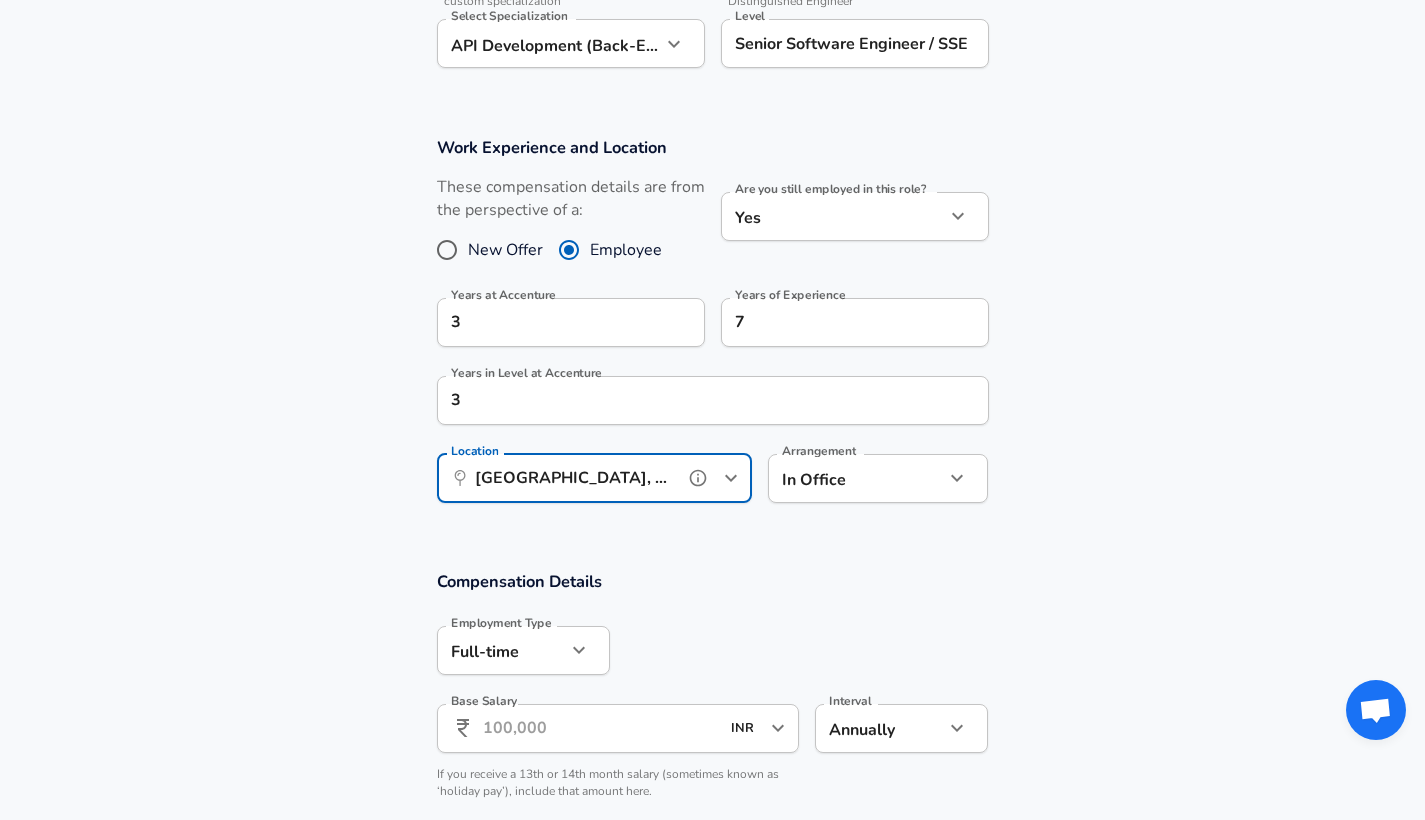 scroll, scrollTop: 844, scrollLeft: 0, axis: vertical 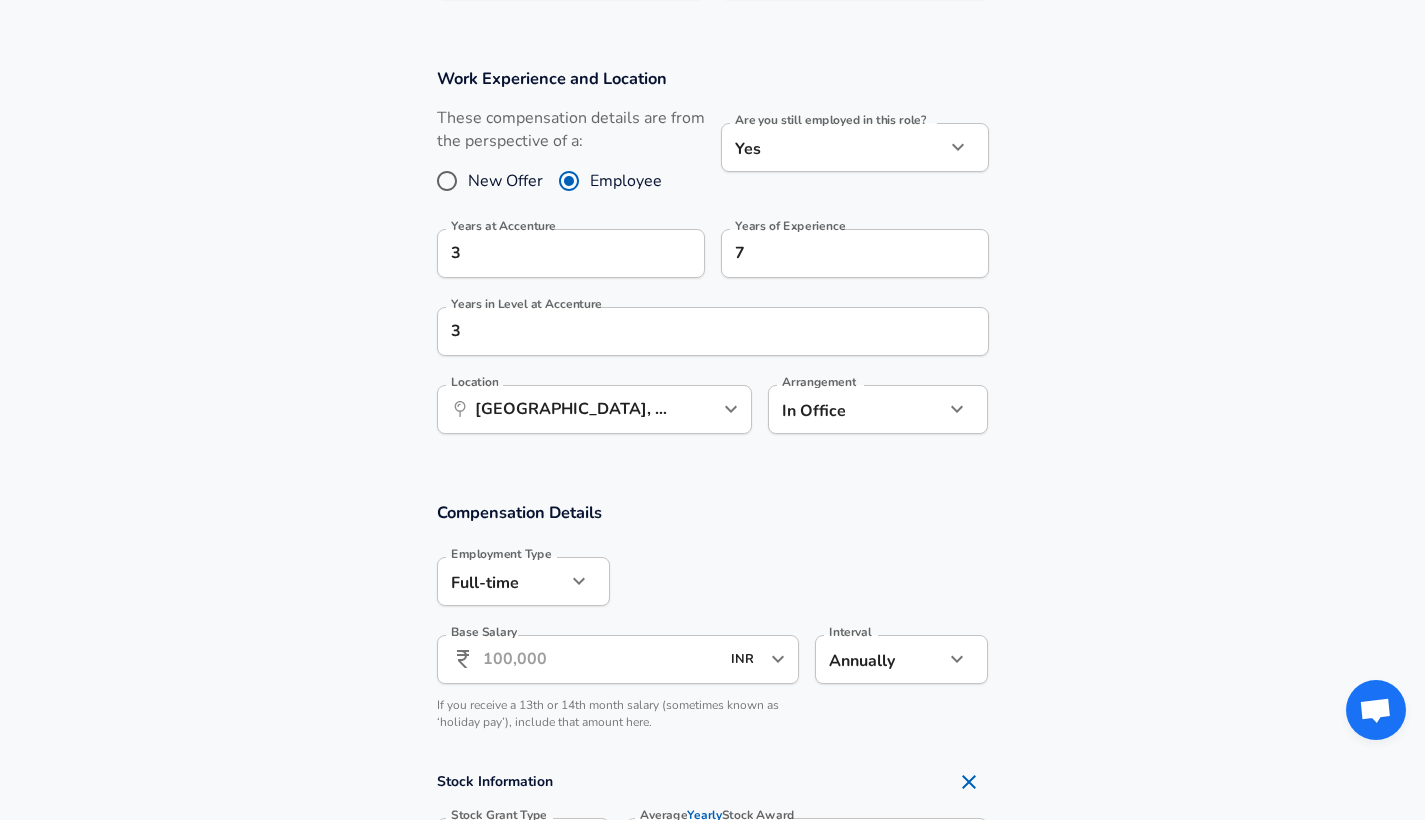 click on "Base Salary" at bounding box center [601, 659] 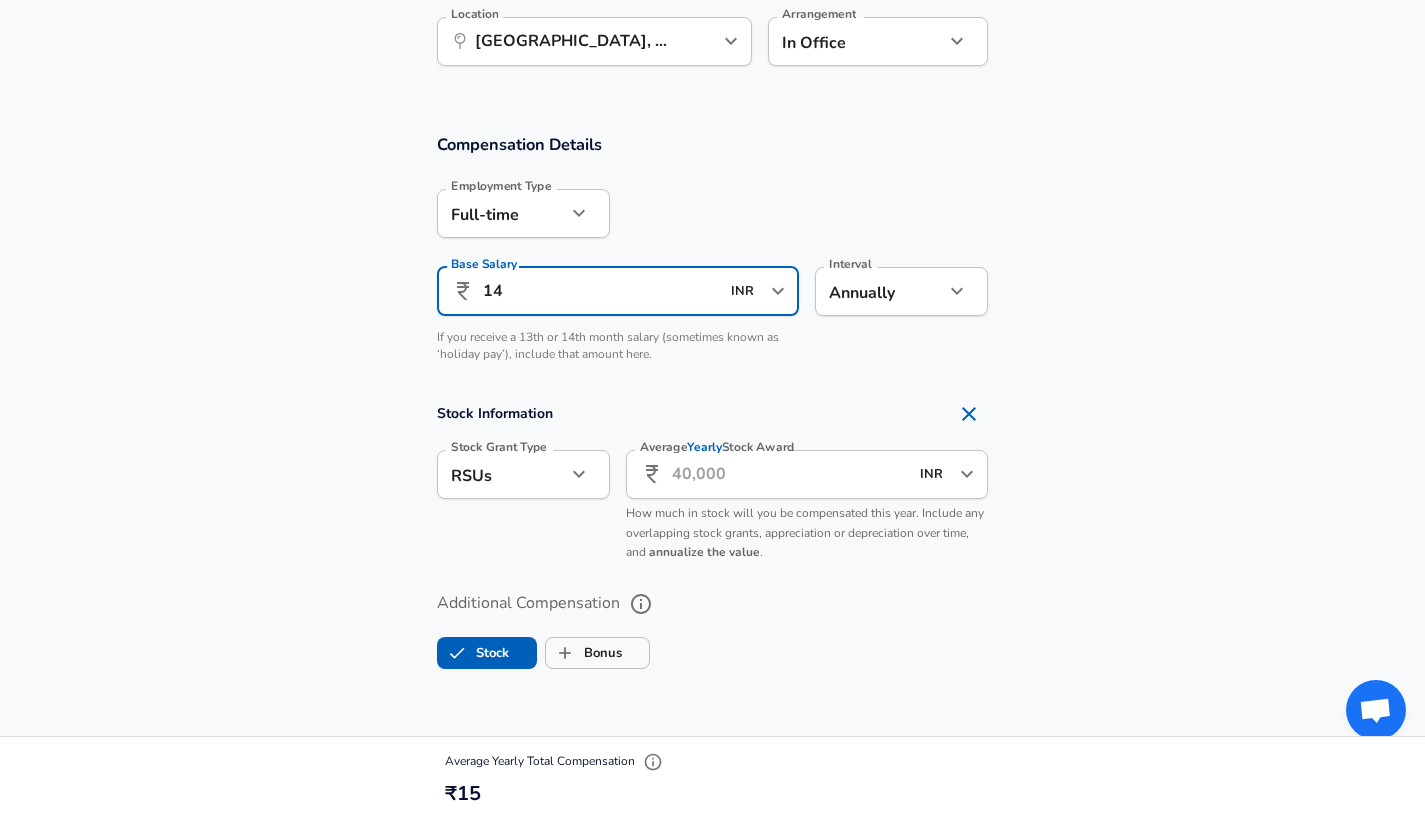 scroll, scrollTop: 1219, scrollLeft: 0, axis: vertical 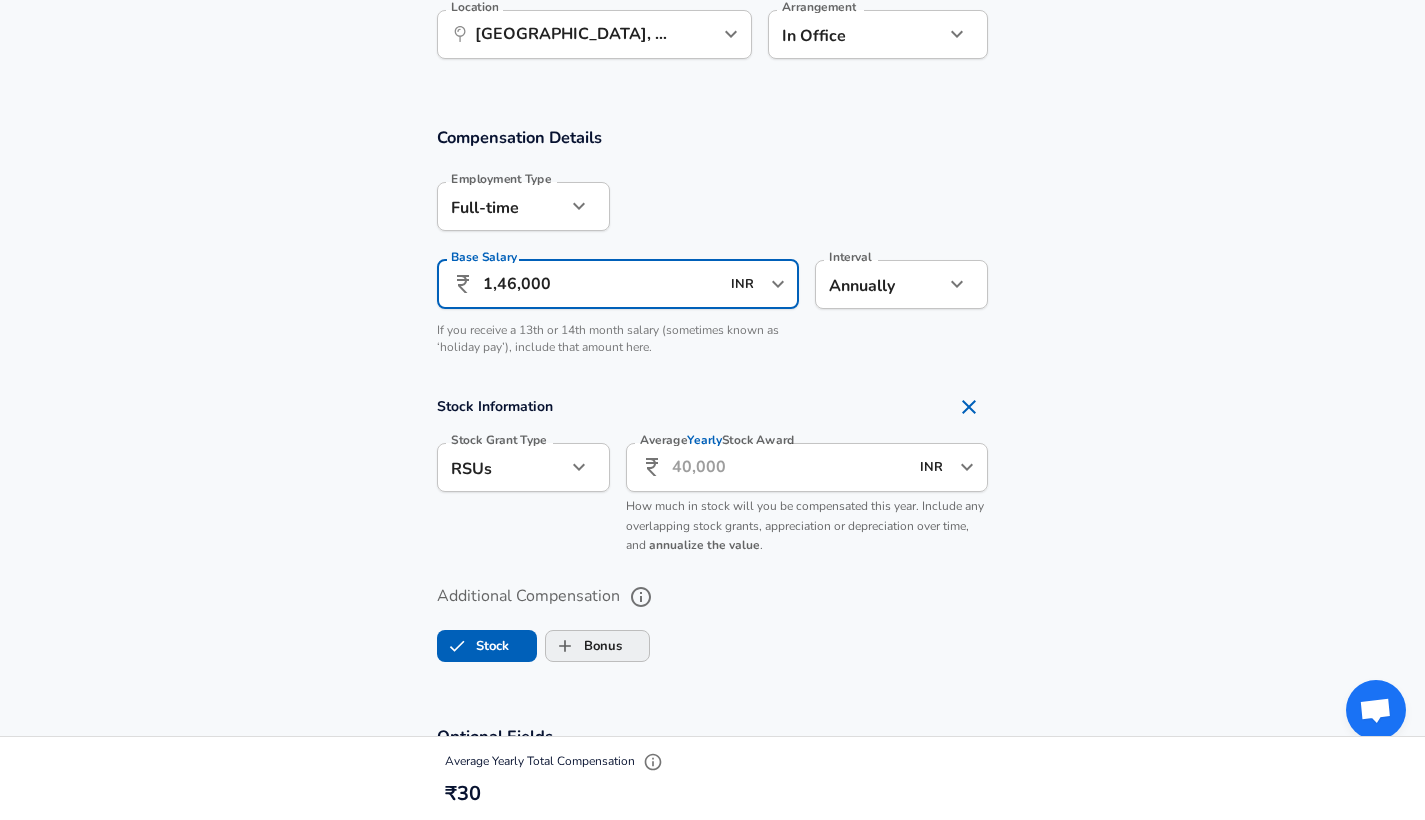 type on "14,60,000" 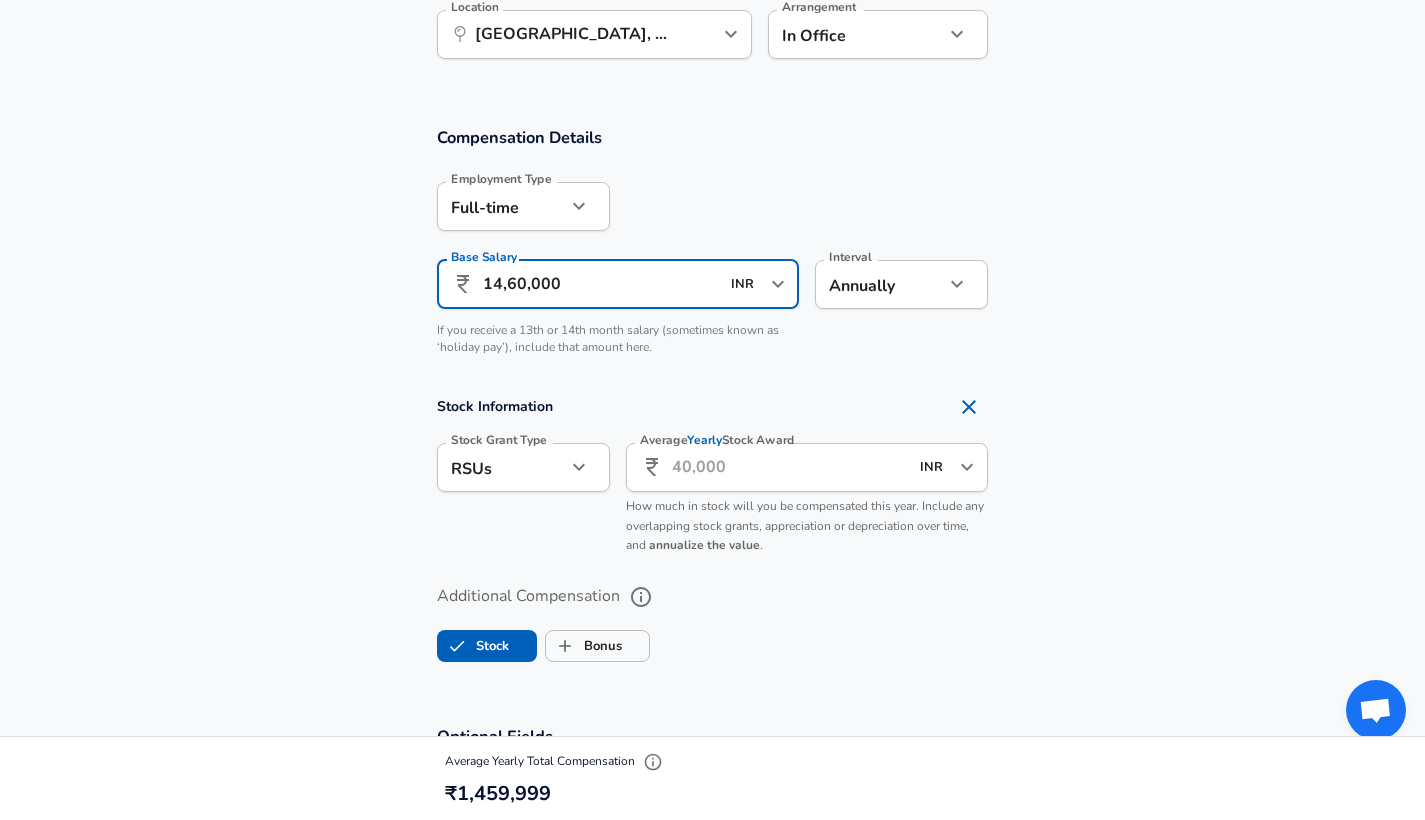 click 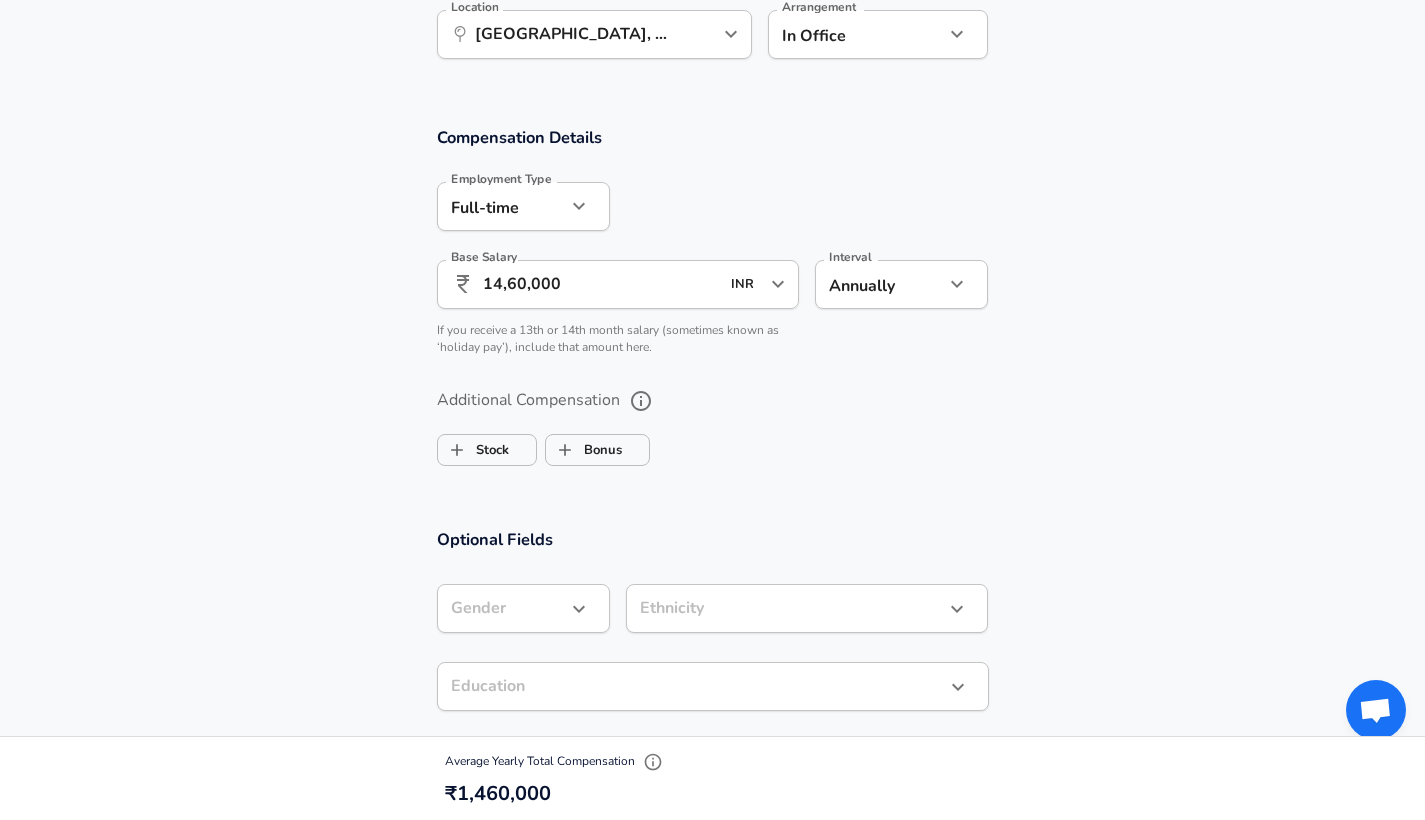 checkbox on "false" 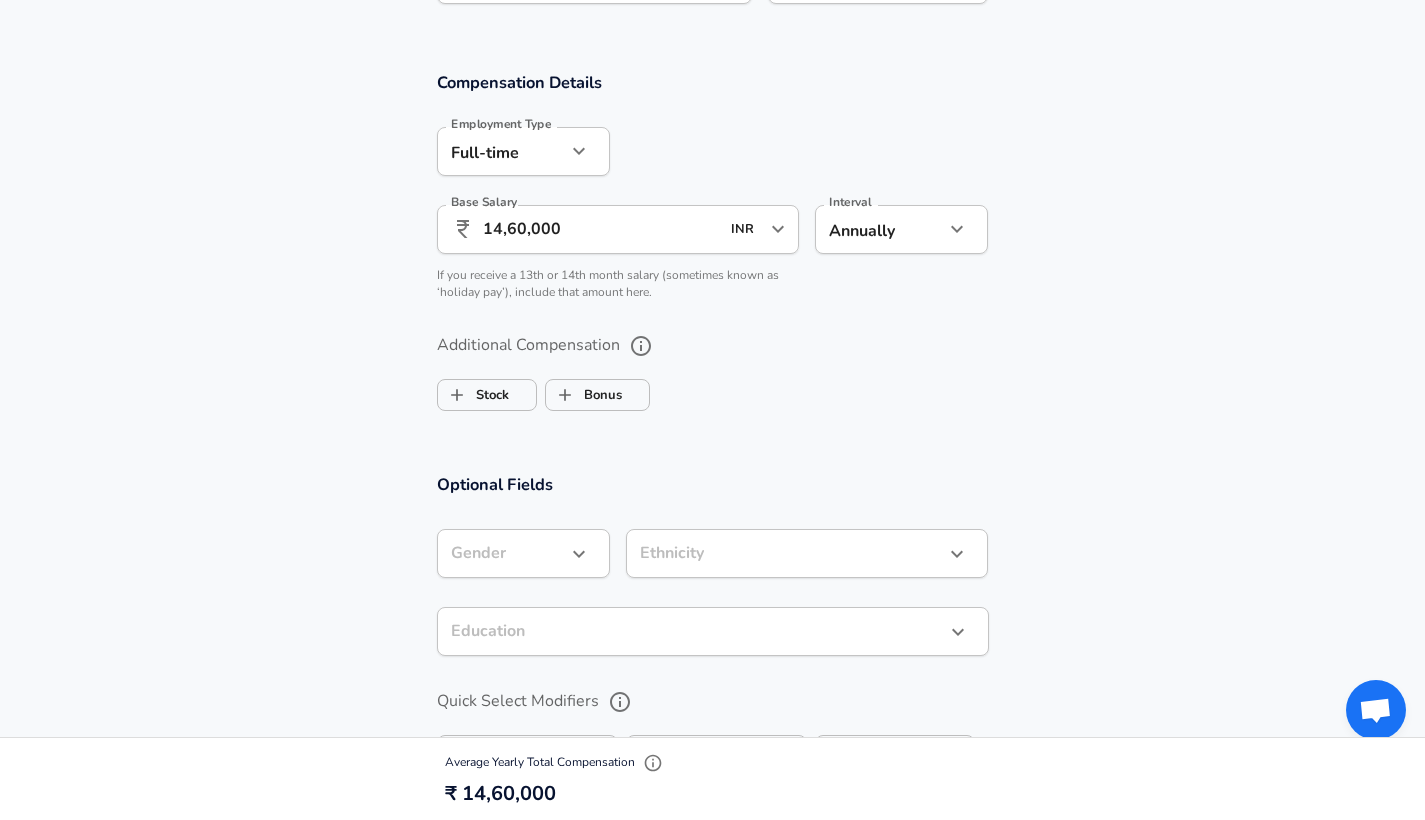 scroll, scrollTop: 1286, scrollLeft: 0, axis: vertical 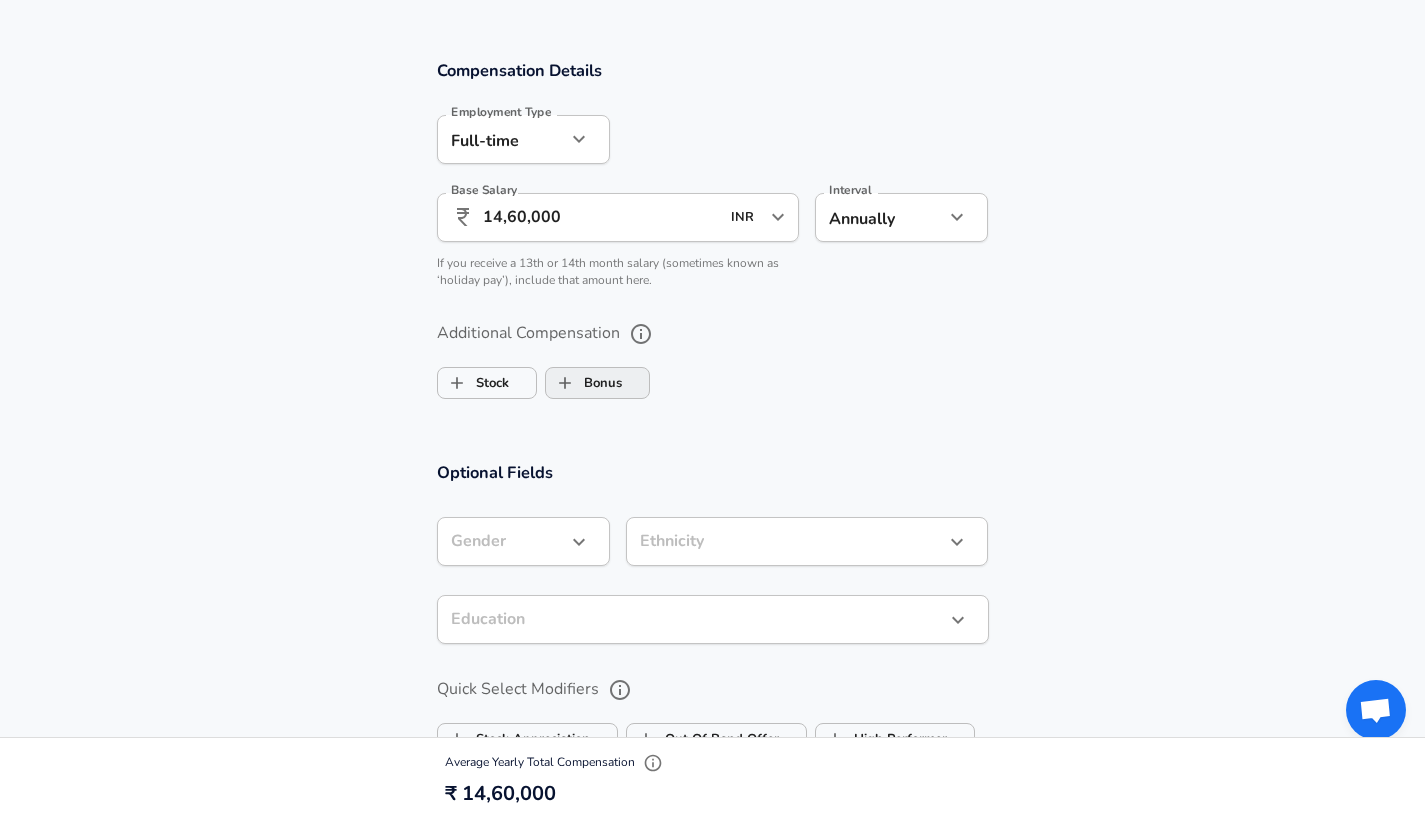 click on "Bonus" at bounding box center [584, 383] 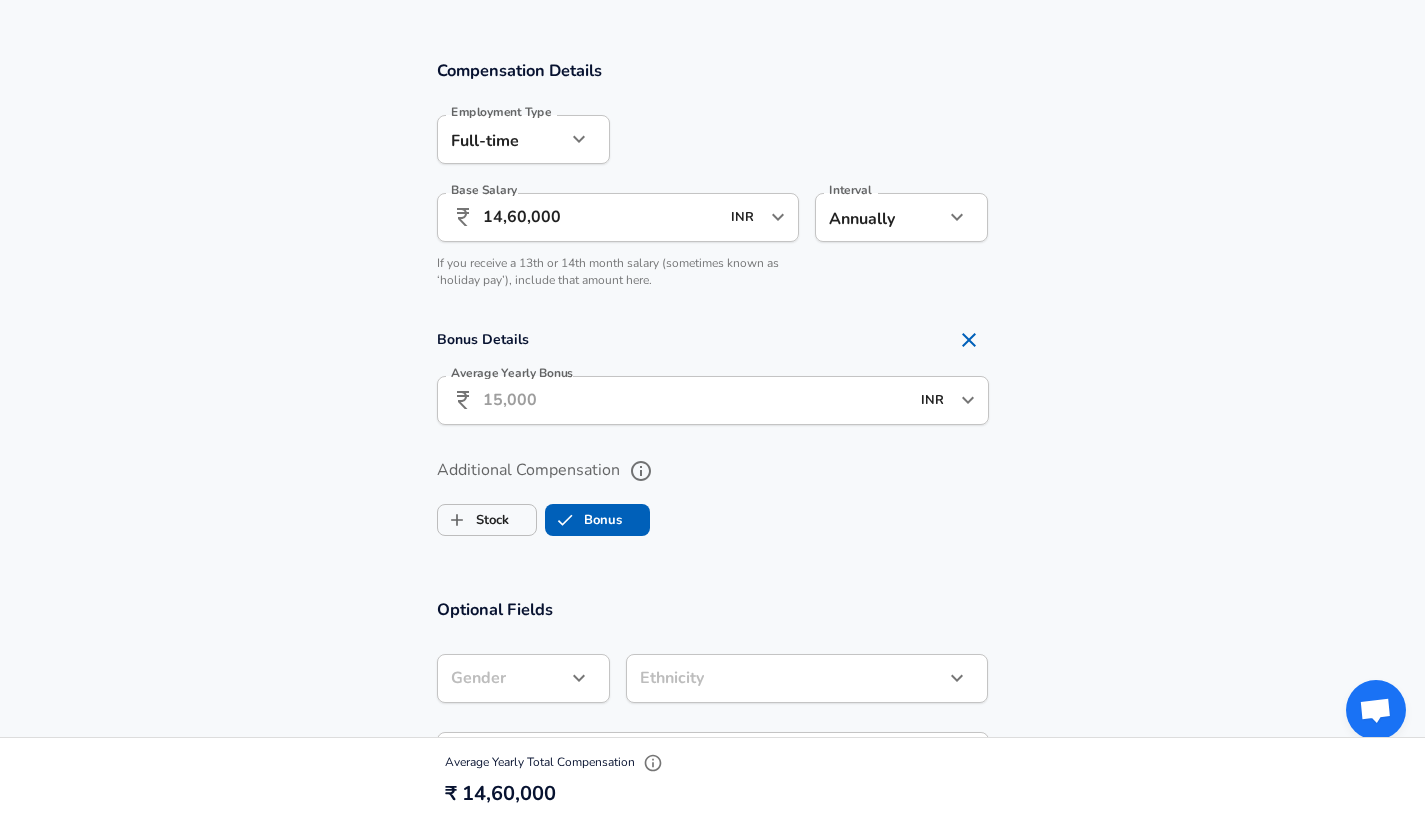 checkbox on "true" 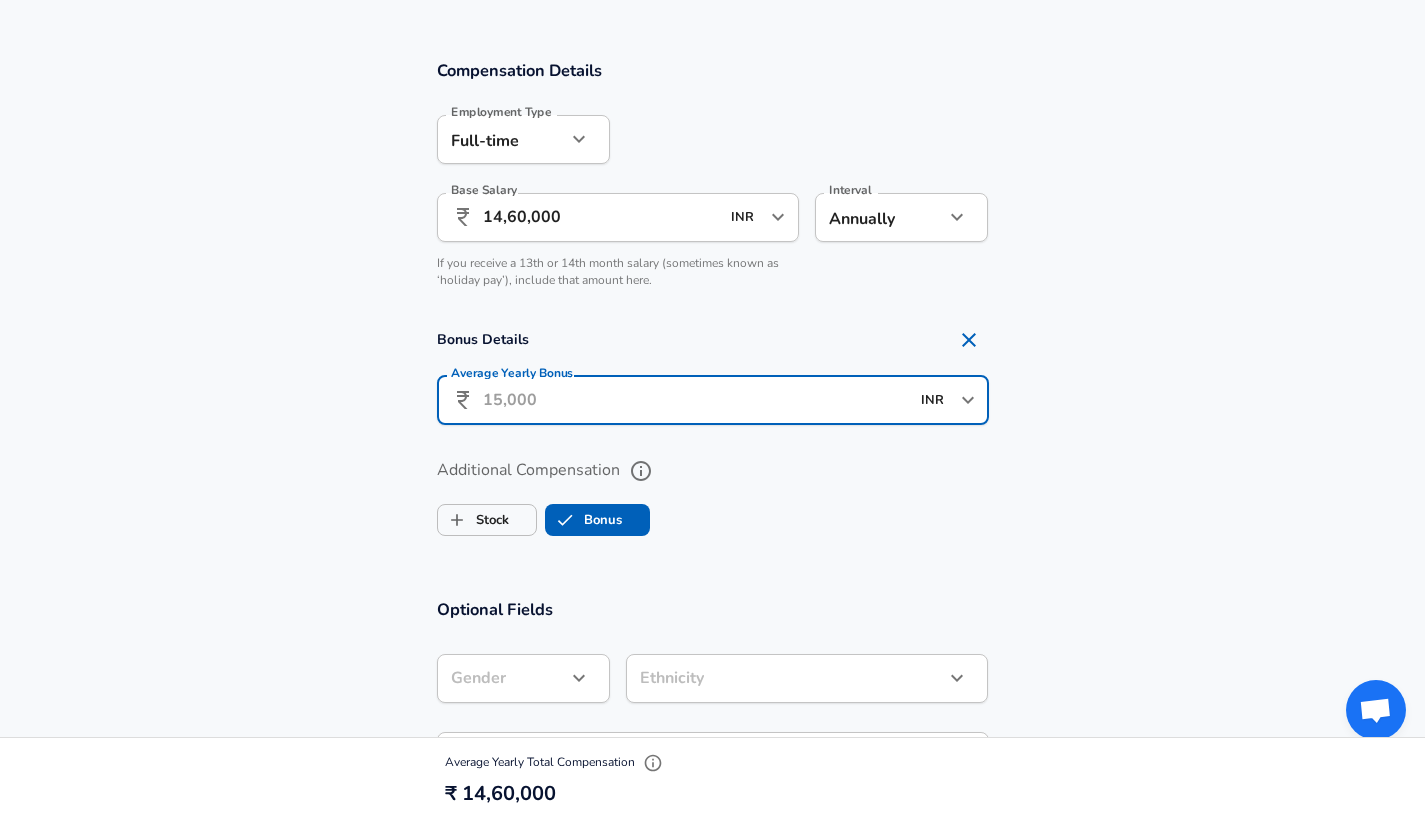 click on "Average Yearly Bonus" at bounding box center (696, 400) 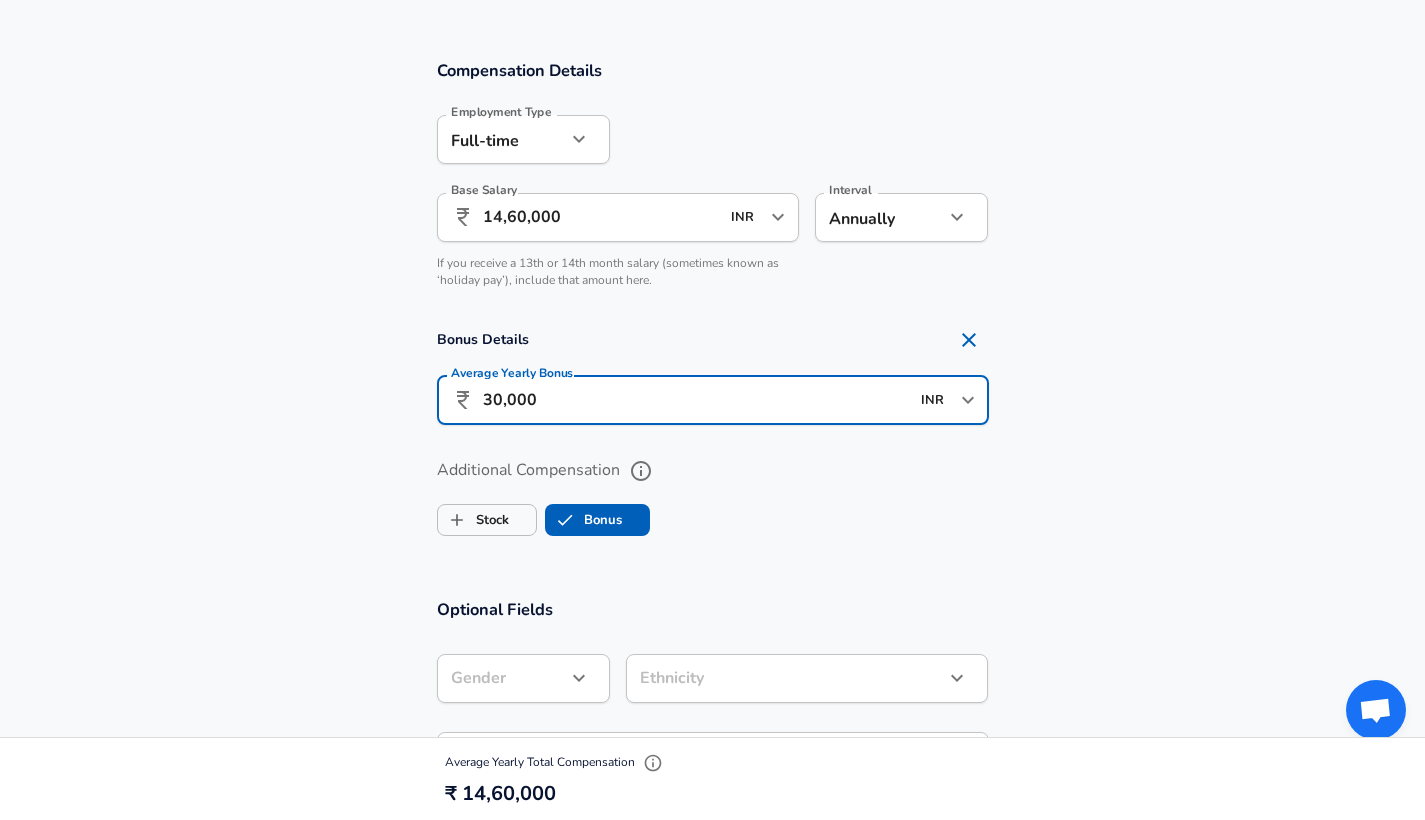 type on "3,00,000" 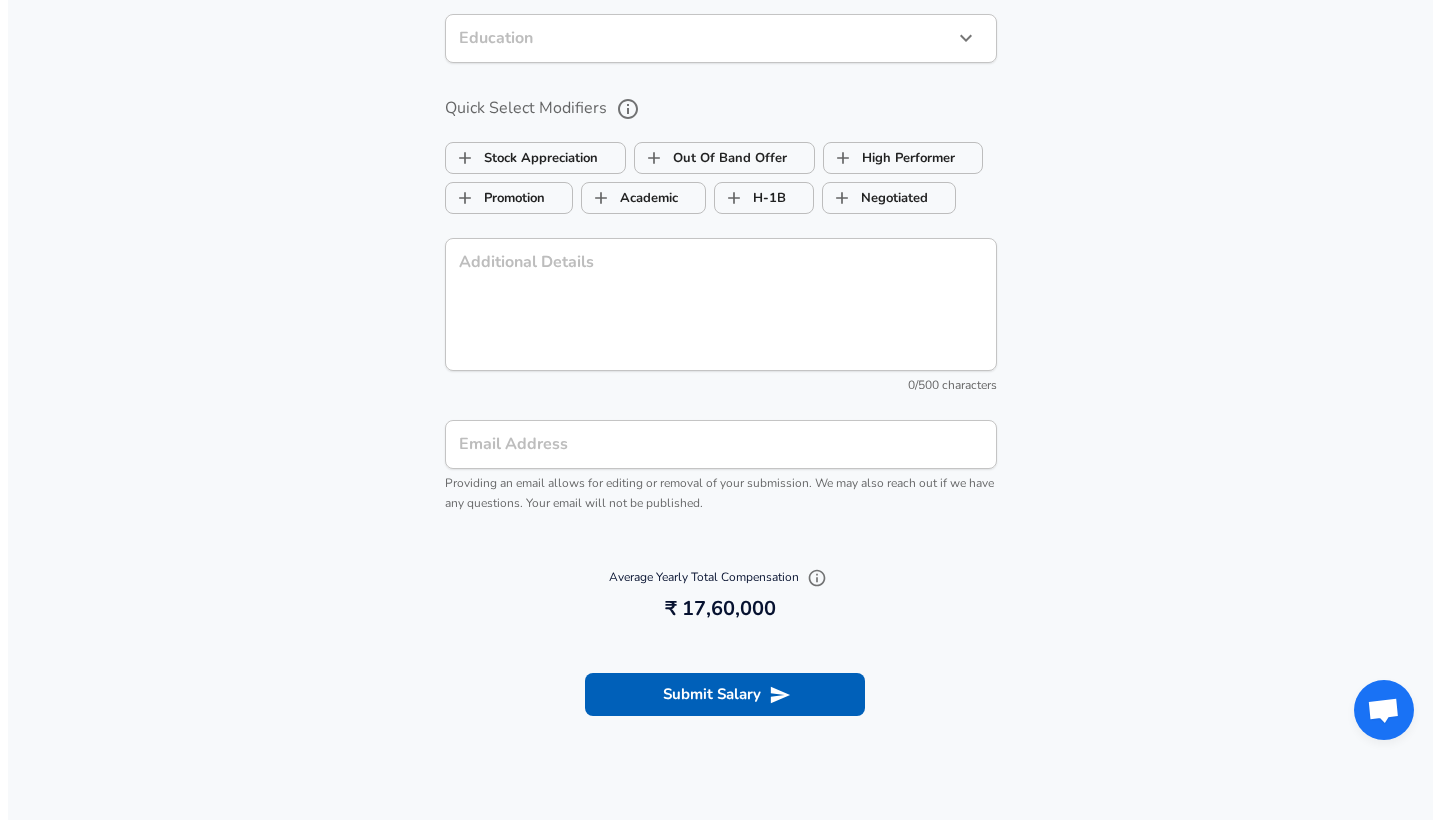 scroll, scrollTop: 2016, scrollLeft: 0, axis: vertical 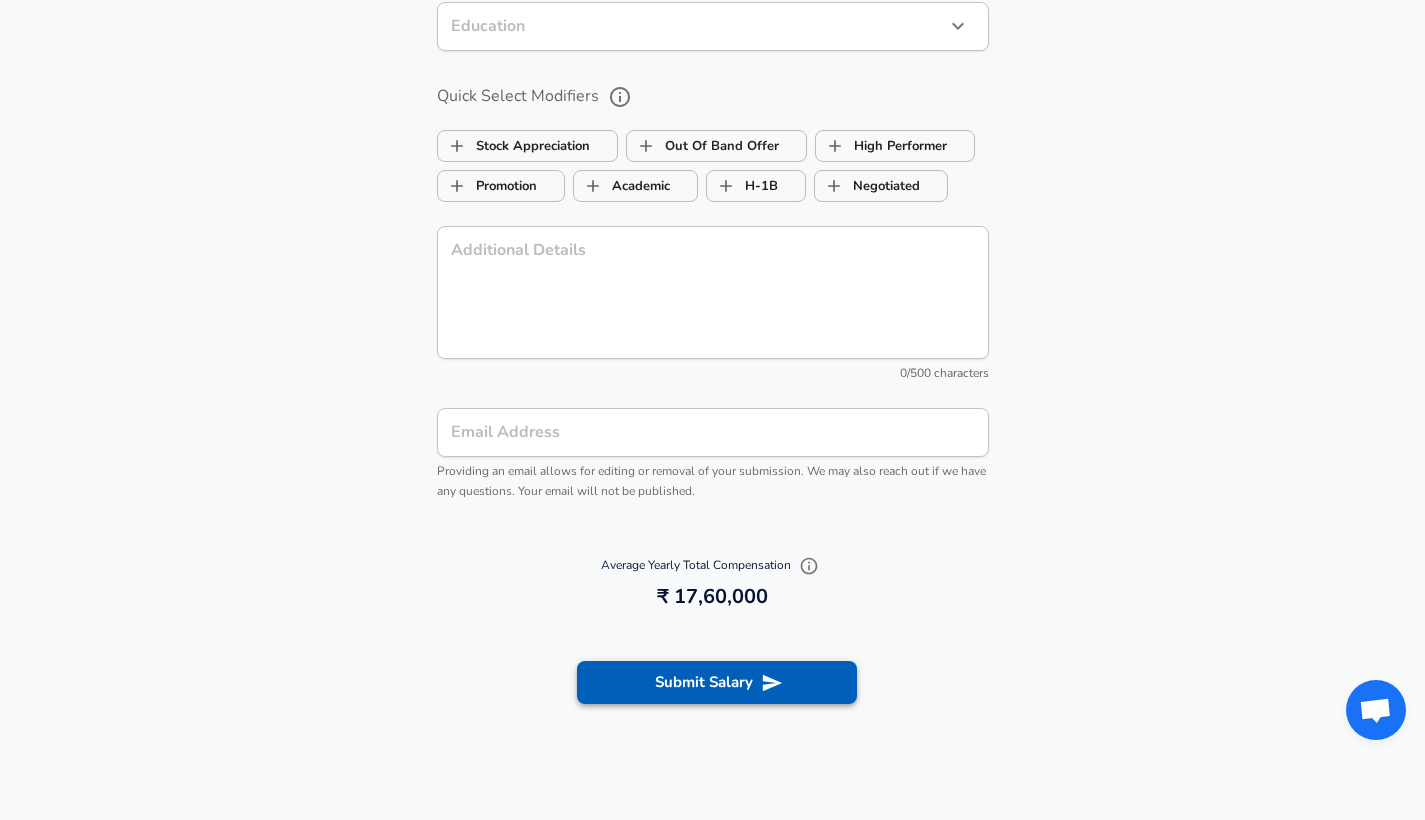 click on "Submit Salary" at bounding box center (717, 682) 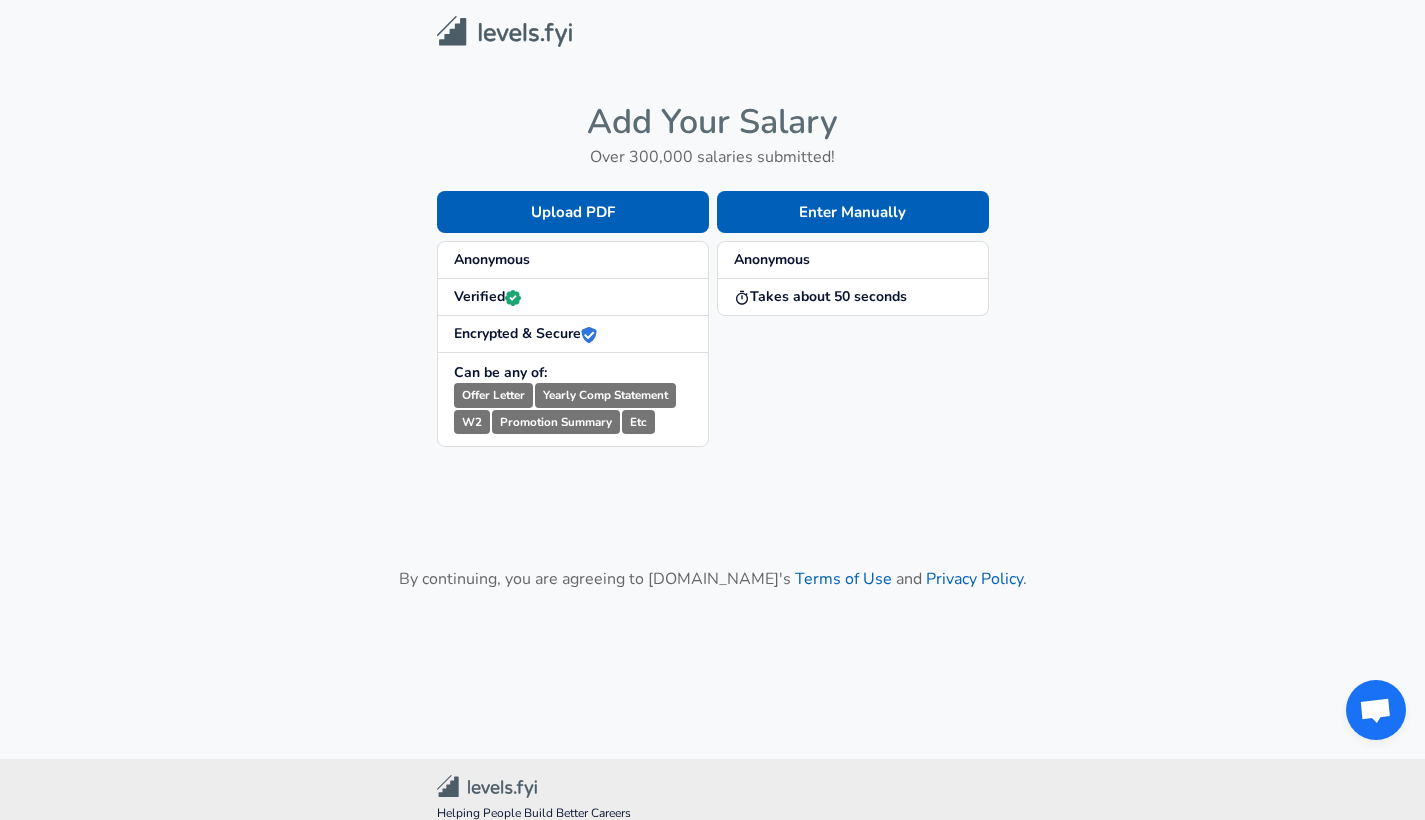 scroll, scrollTop: 0, scrollLeft: 0, axis: both 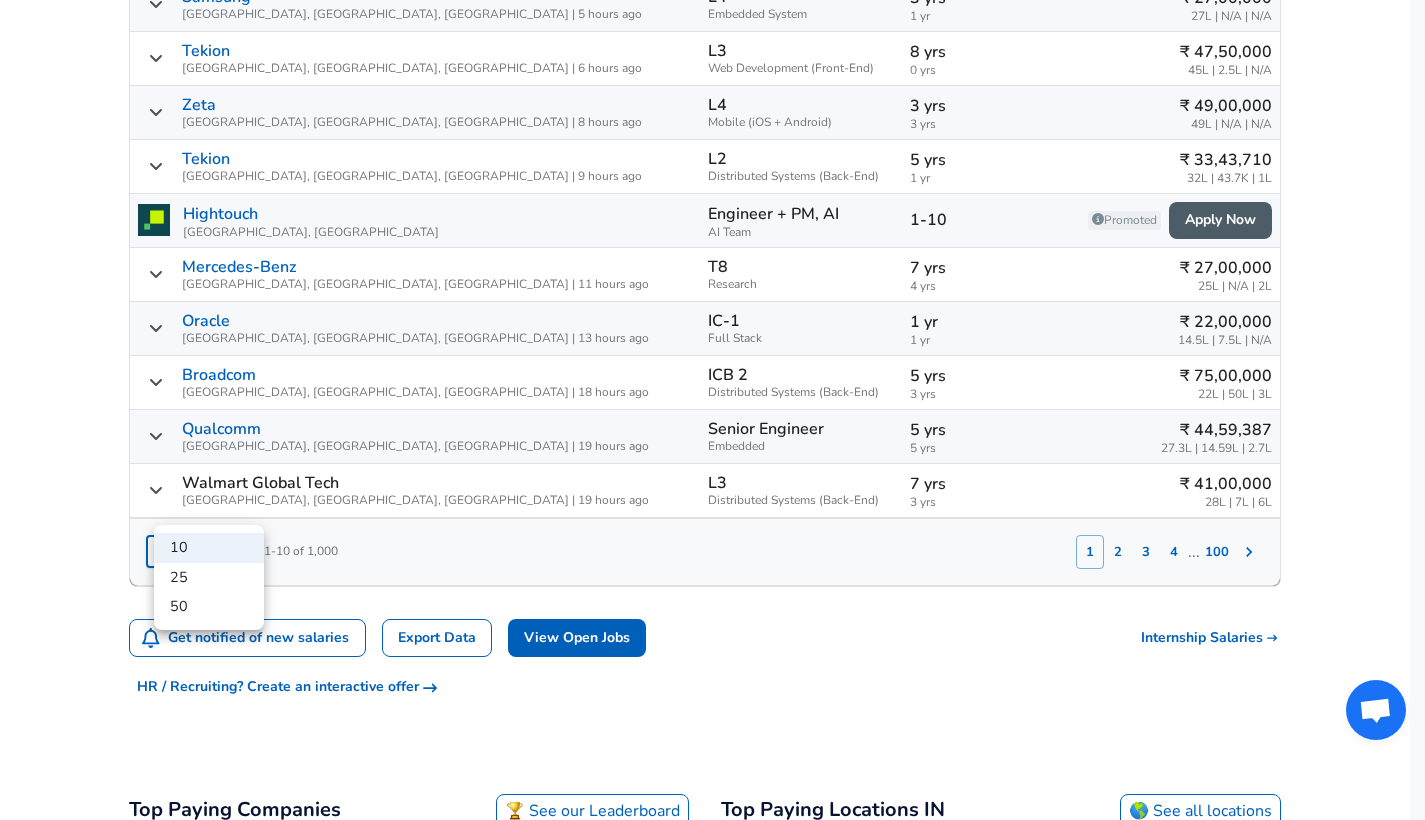 click on "For Employers ₹ INR / yr Change English ([GEOGRAPHIC_DATA]) Change Login Sign Up All Data By Location By Company By Title Salary Calculator Chart Visualizations Verified Salaries Internships Negotiation Support Compare Benefits Who's Hiring 2024 Pay Report Top Paying Companies Integrate Blog Press Google Software Engineer Product Manager [US_STATE][GEOGRAPHIC_DATA] Area Data Scientist View Individual Data Points   Levels FYI Logo Salaries 📂   All Data 🌎   By Location 🏢   By Company 🖋    By Title 🏭️    By Industry 📍   Salary Heatmap 📈   Chart Visualizations 🔥   Real-time Percentiles 🎓   Internships ❣️   Compare Benefits 🎬   2024 Pay Report 🏆   Top Paying Companies 💸   Calculate Meeting Cost #️⃣   Salary Calculator Contribute Add Salary Add Company Benefits Add Level Mapping Jobs Services Candidate Services 💵  Negotiation Coaching 📄  Resume Review 🎁  Gift a Resume Review For Employers Interactive Offers Real-time Percentiles  🔥 Compensation Benchmarking For Academic Research" at bounding box center [712, -938] 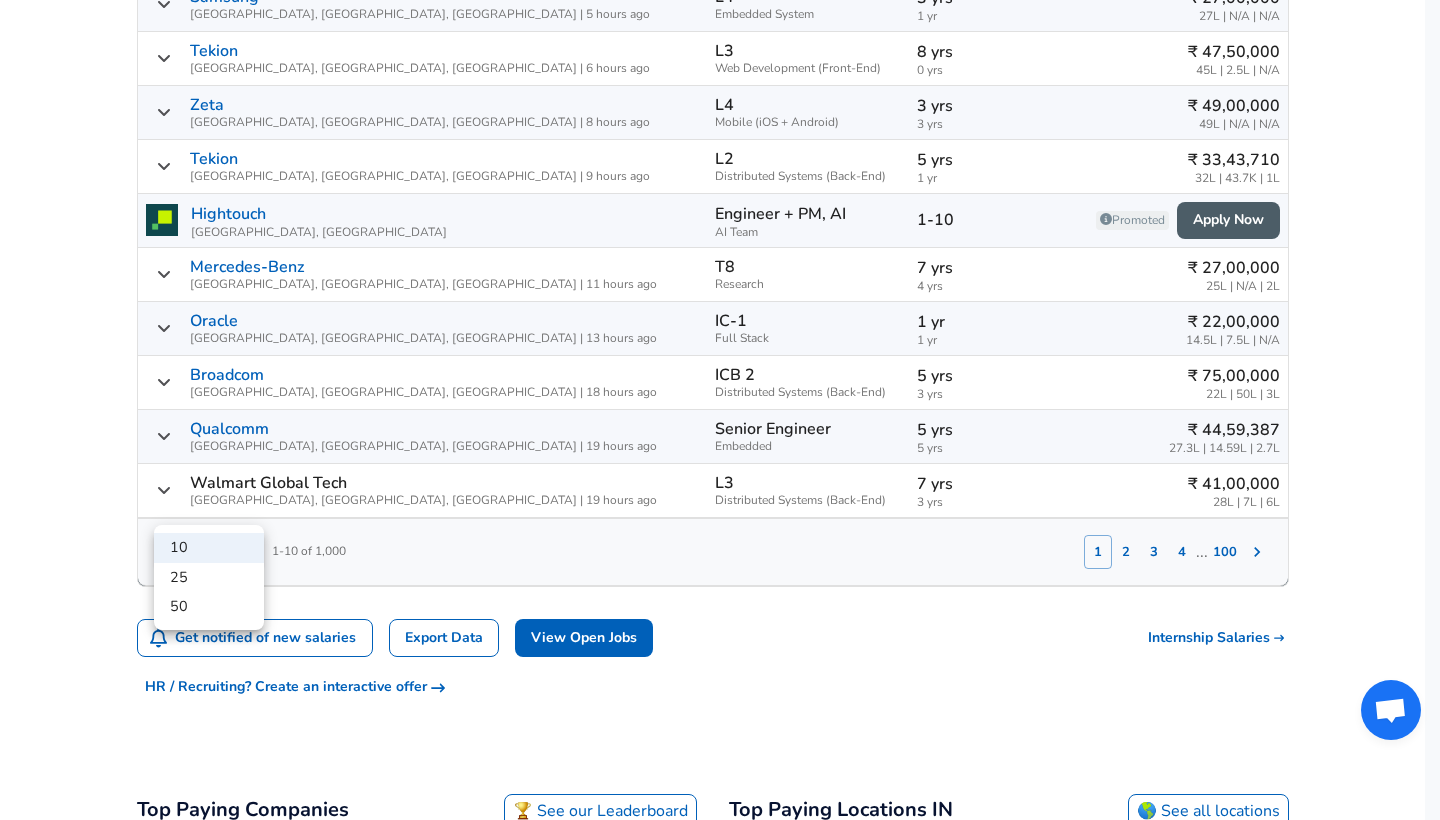 click on "50" at bounding box center [209, 607] 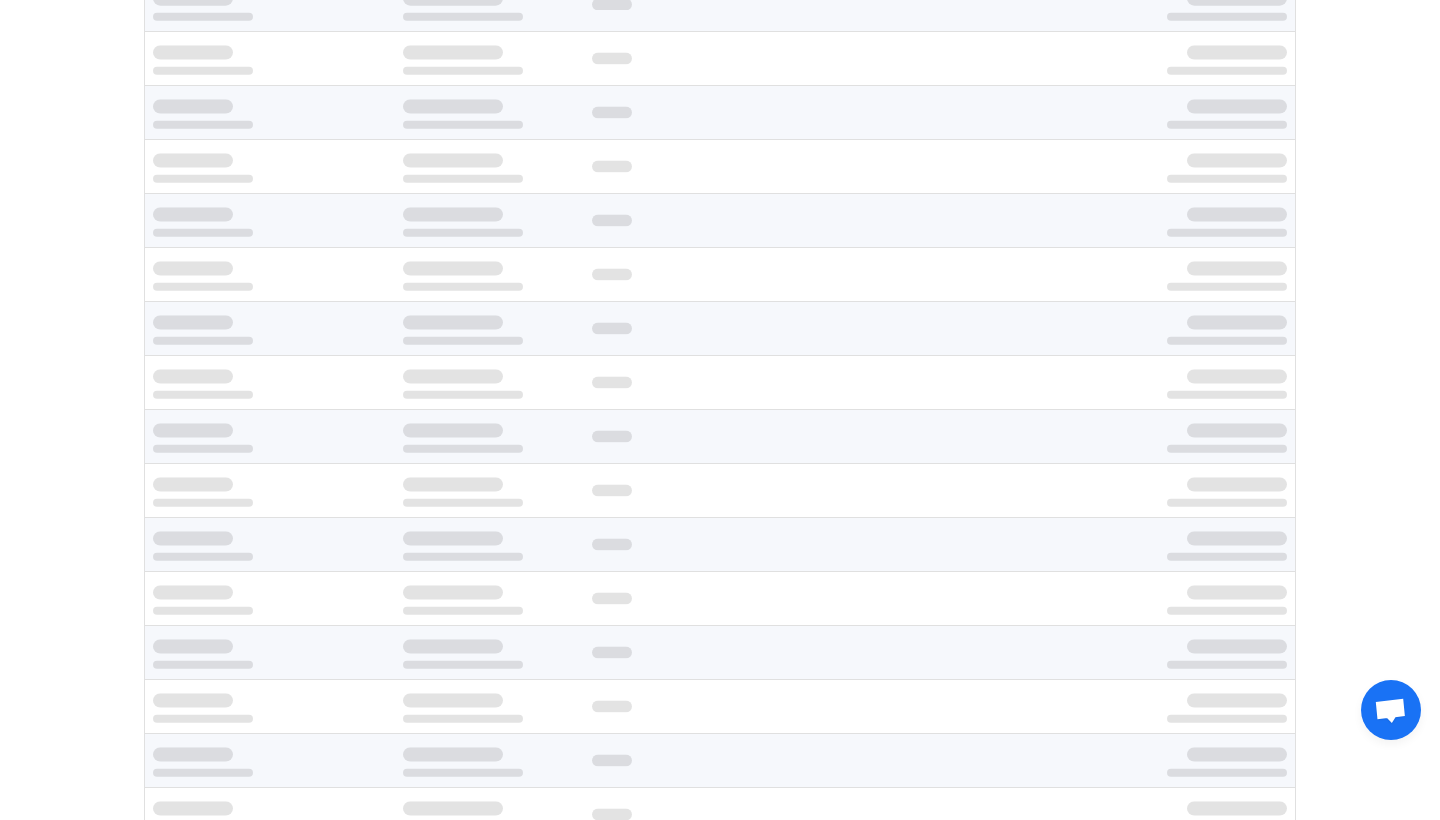 type on "50" 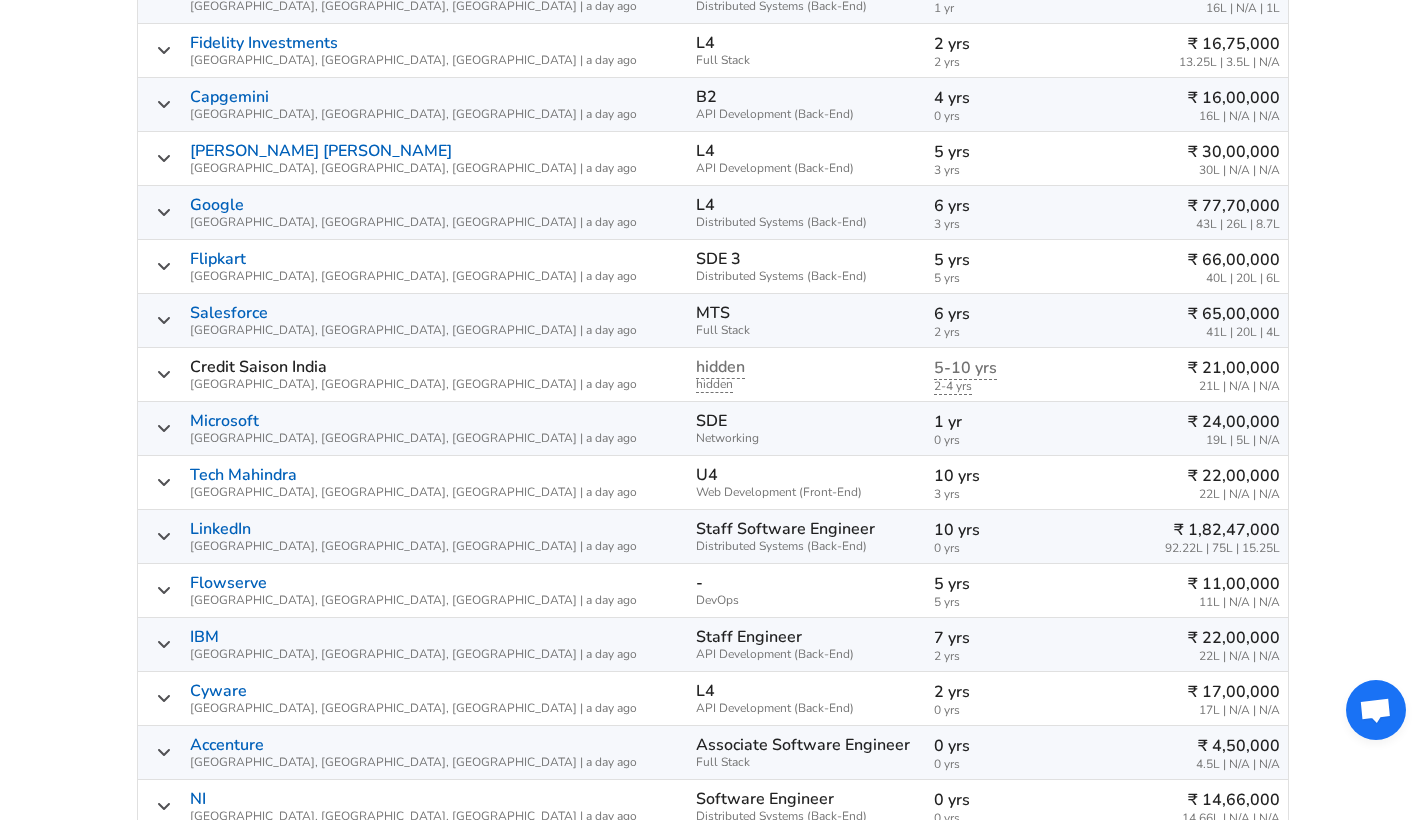 scroll, scrollTop: 2755, scrollLeft: 0, axis: vertical 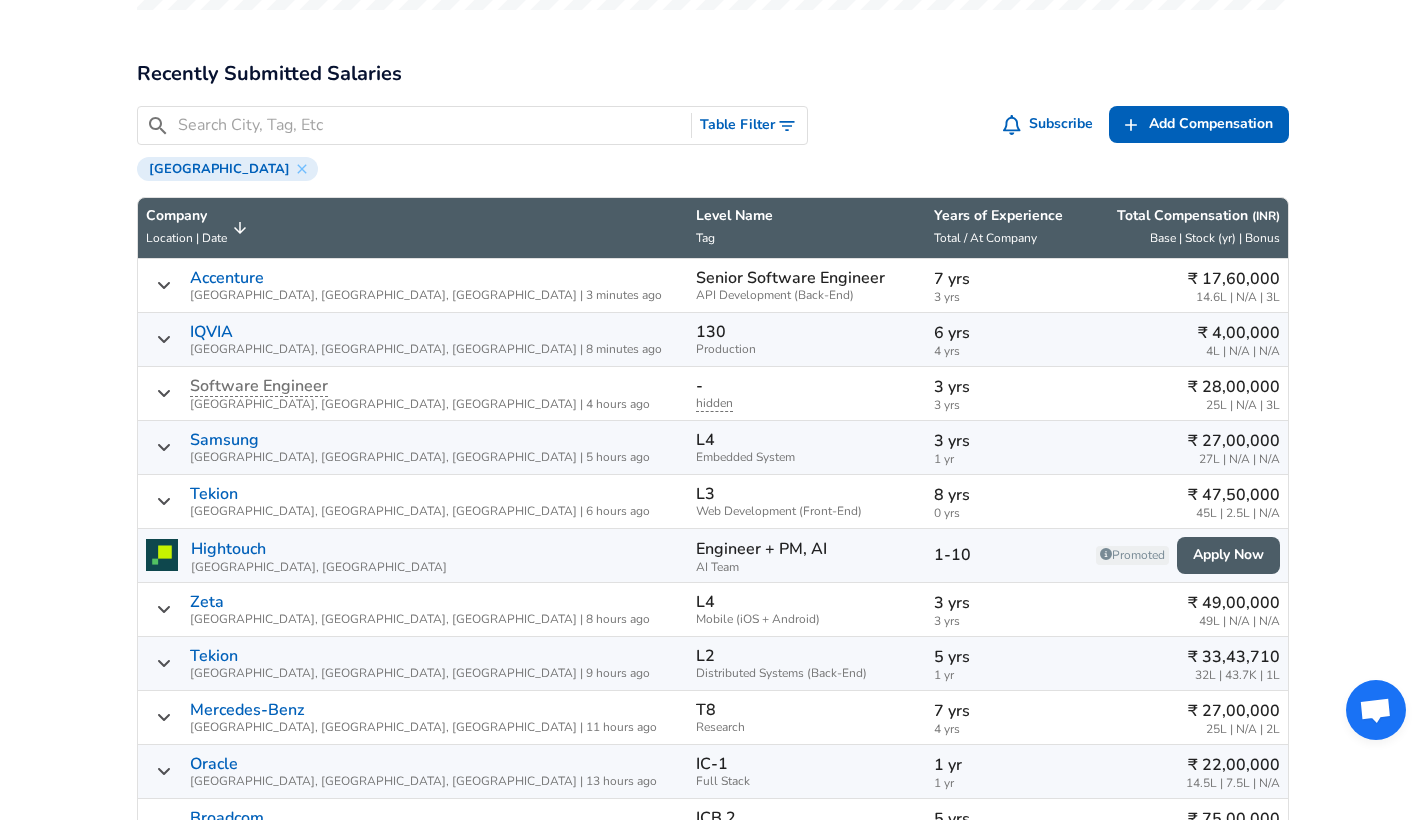 click on "Accenture" at bounding box center (227, 278) 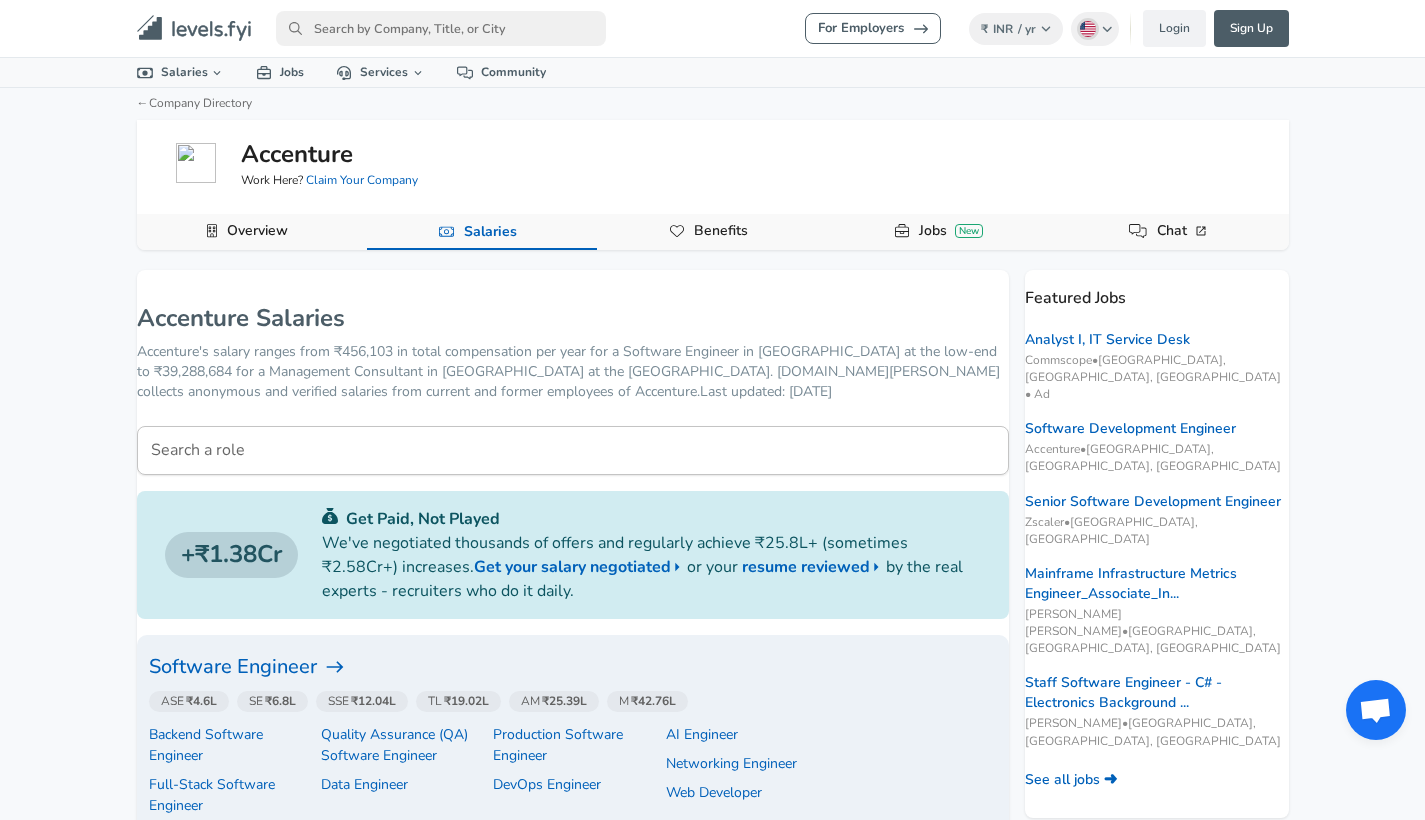 scroll, scrollTop: 0, scrollLeft: 0, axis: both 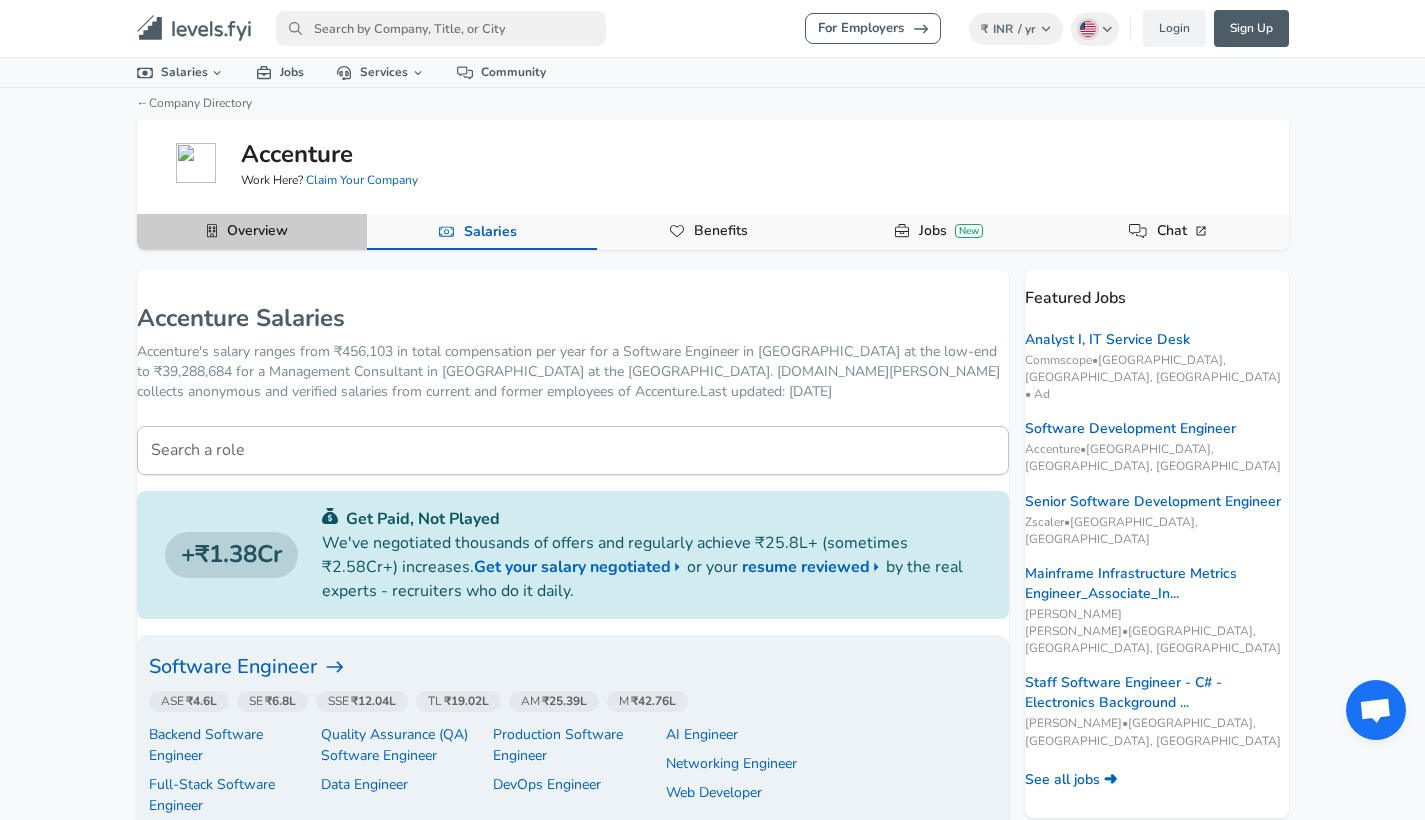 click on "Overview" at bounding box center [257, 231] 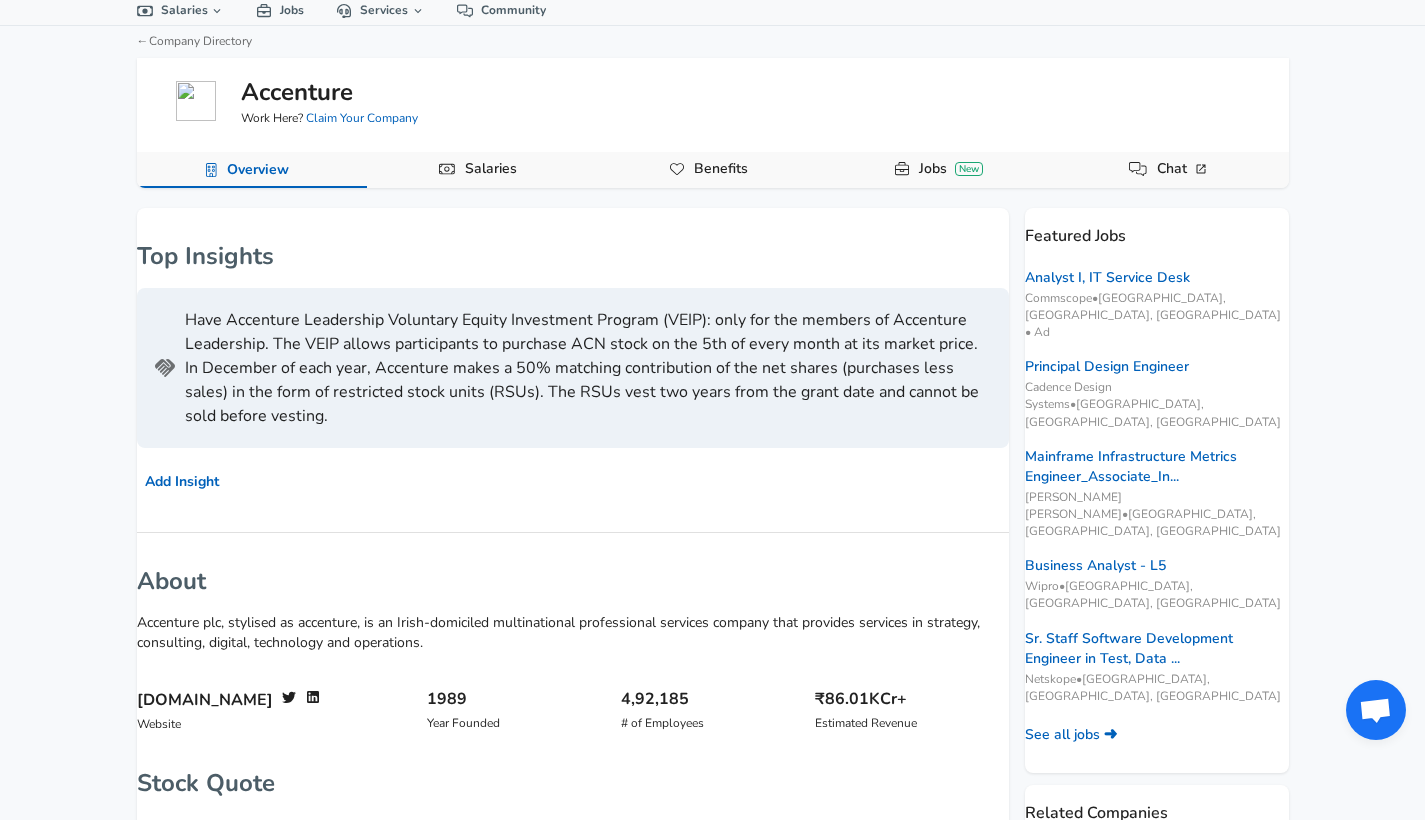 scroll, scrollTop: 18, scrollLeft: 0, axis: vertical 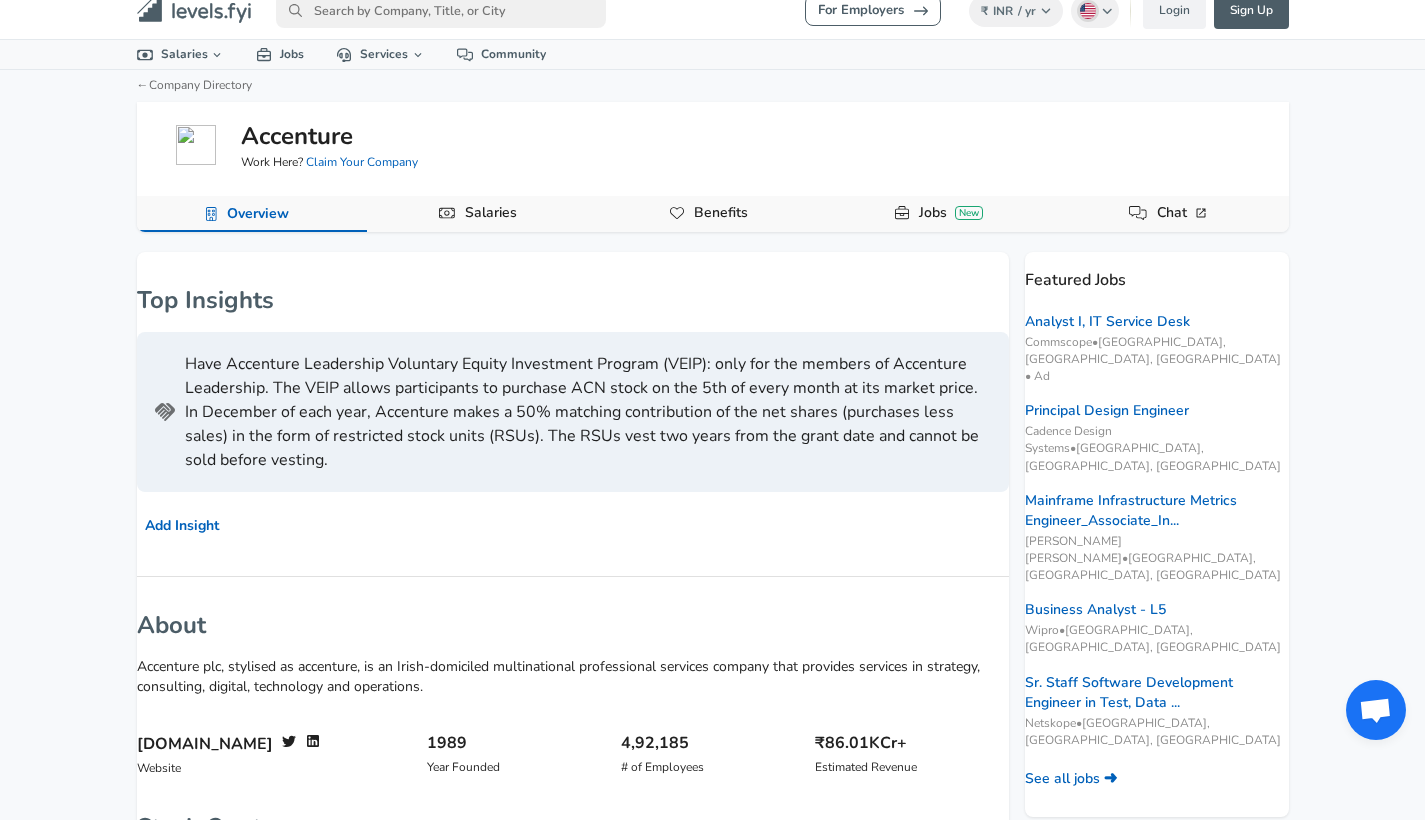 click on "Salaries" at bounding box center [491, 213] 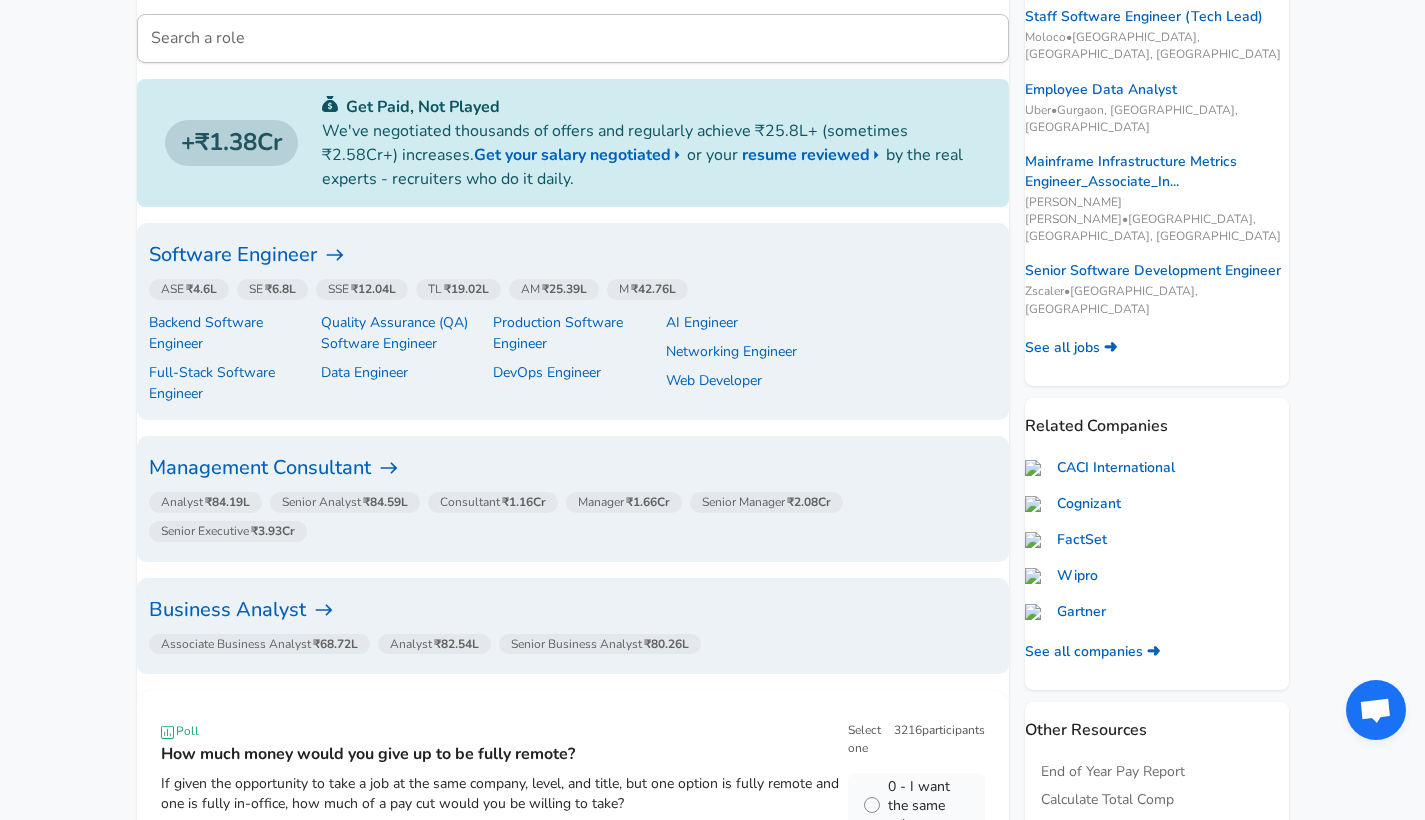 scroll, scrollTop: 427, scrollLeft: 0, axis: vertical 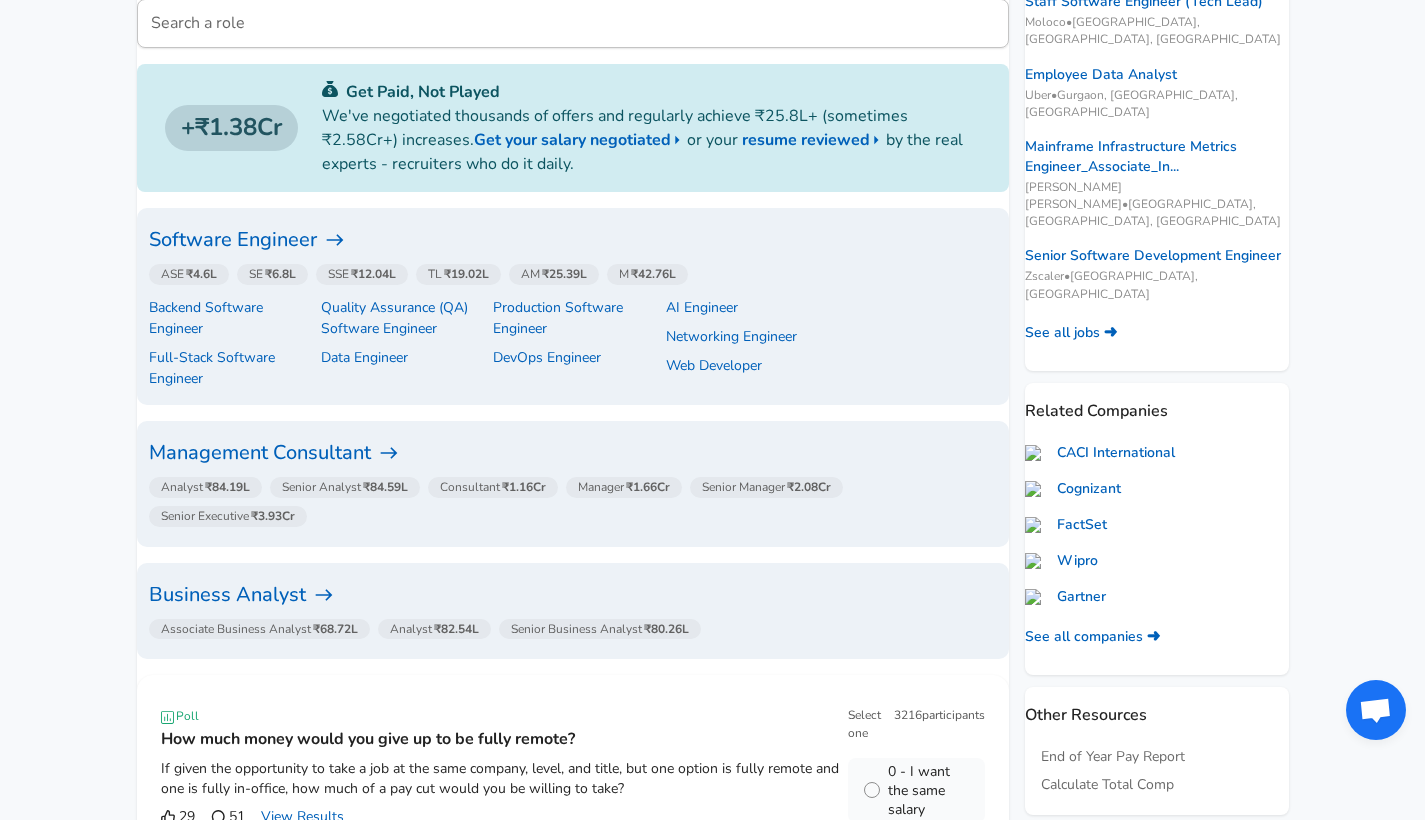 click on "Software Engineer" at bounding box center [573, 240] 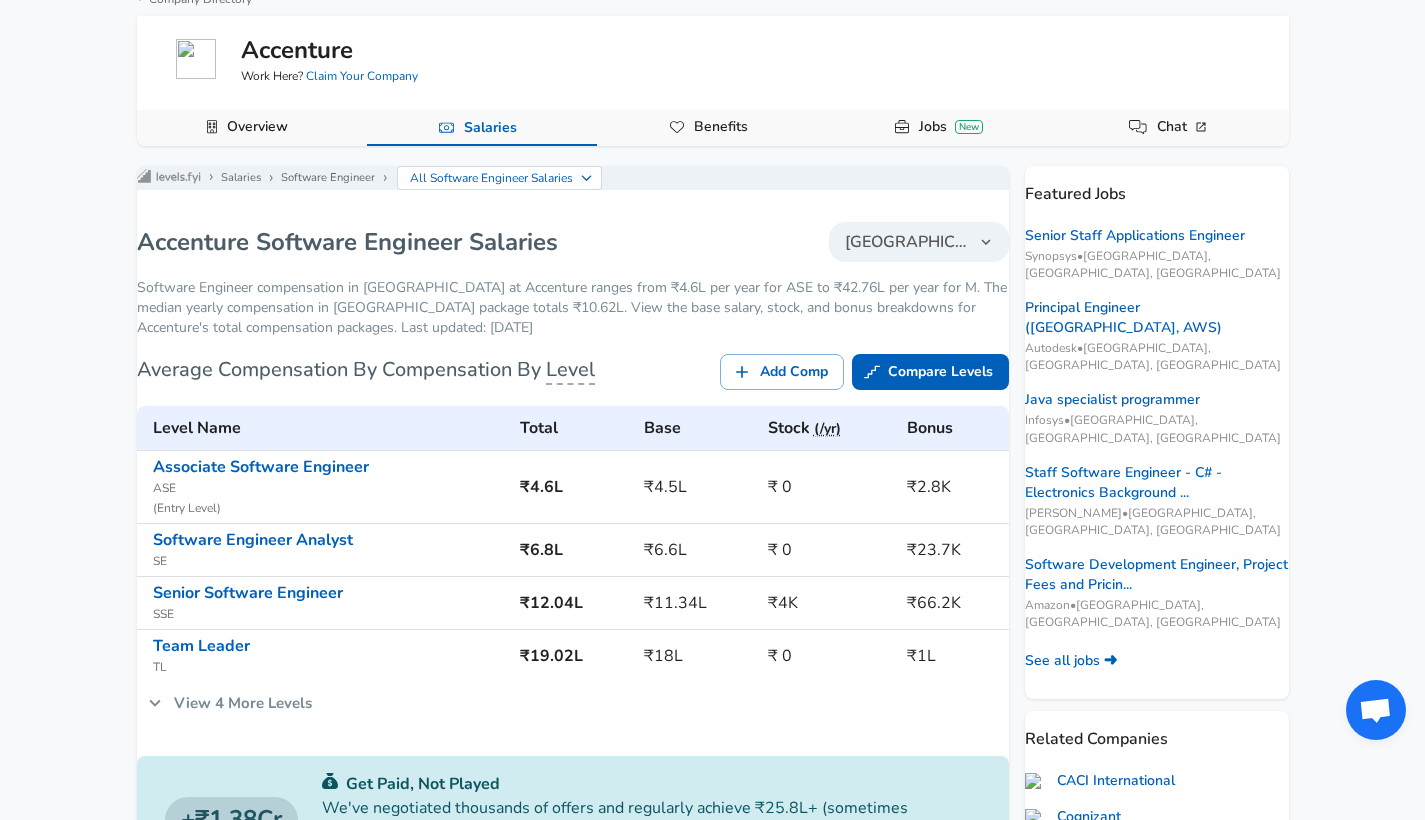 scroll, scrollTop: 128, scrollLeft: 0, axis: vertical 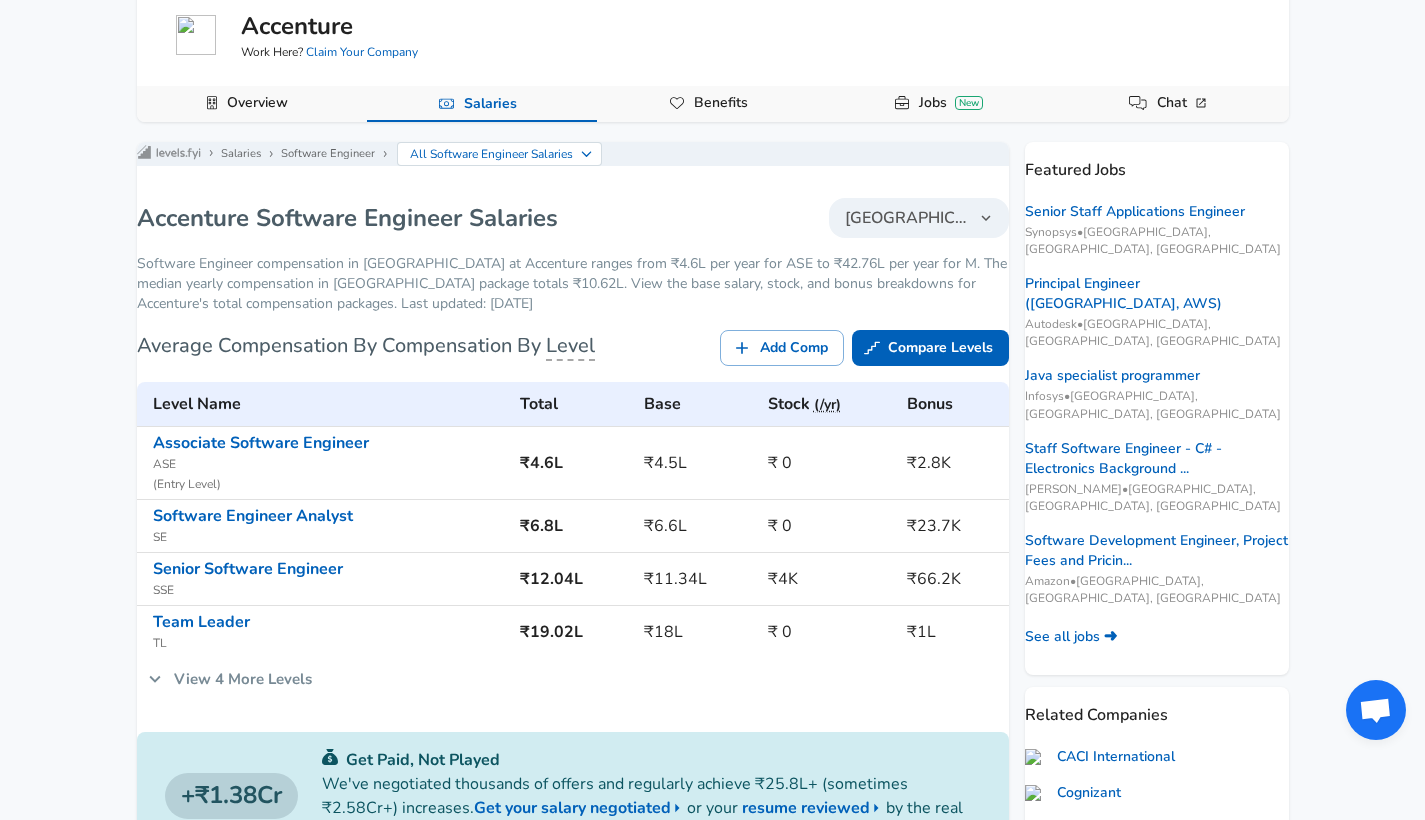 click on "View   4   More Levels" at bounding box center [230, 679] 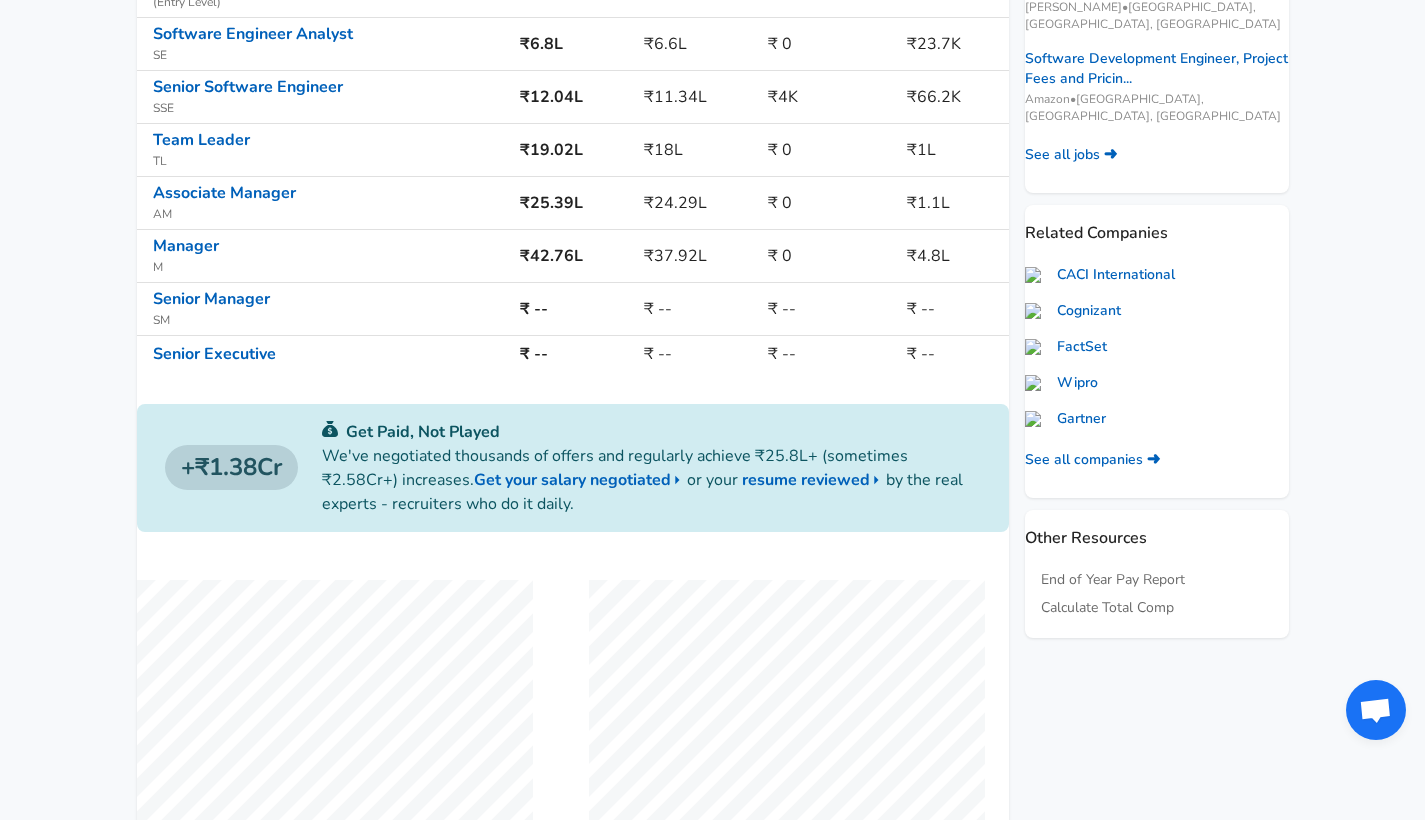 scroll, scrollTop: 409, scrollLeft: 0, axis: vertical 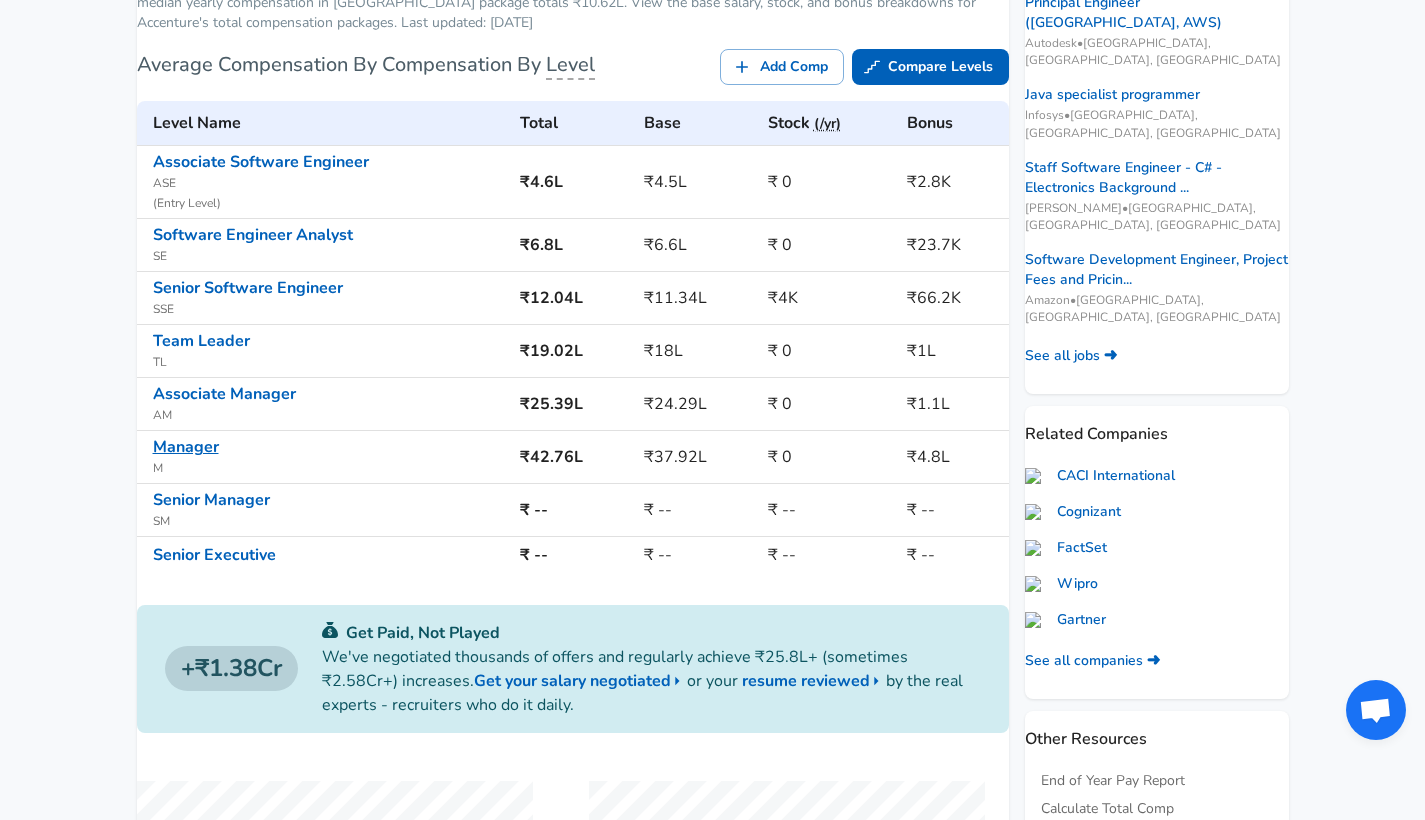 click on "Manager" at bounding box center (186, 447) 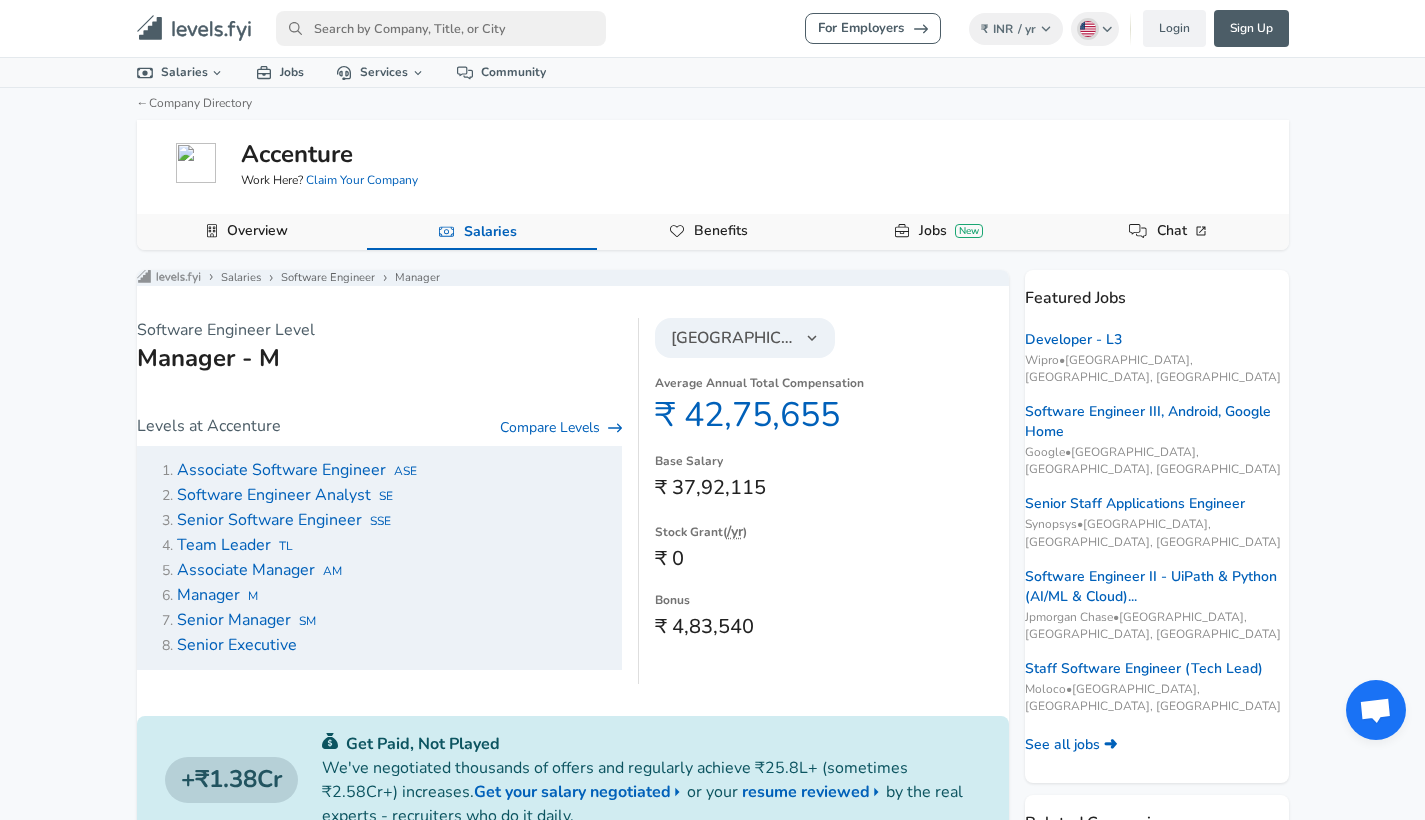 scroll, scrollTop: 0, scrollLeft: 0, axis: both 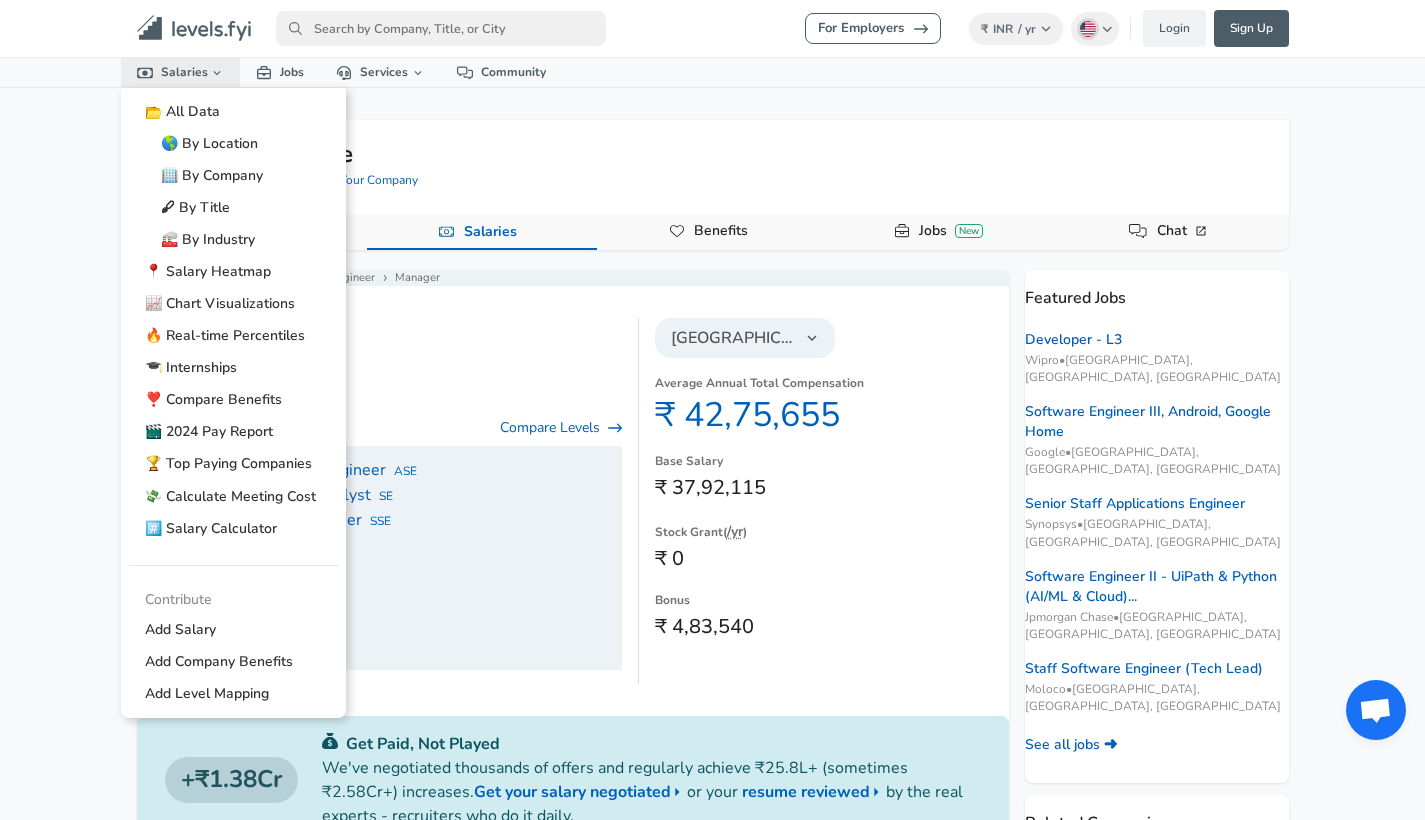 click on "Salaries" at bounding box center (181, 72) 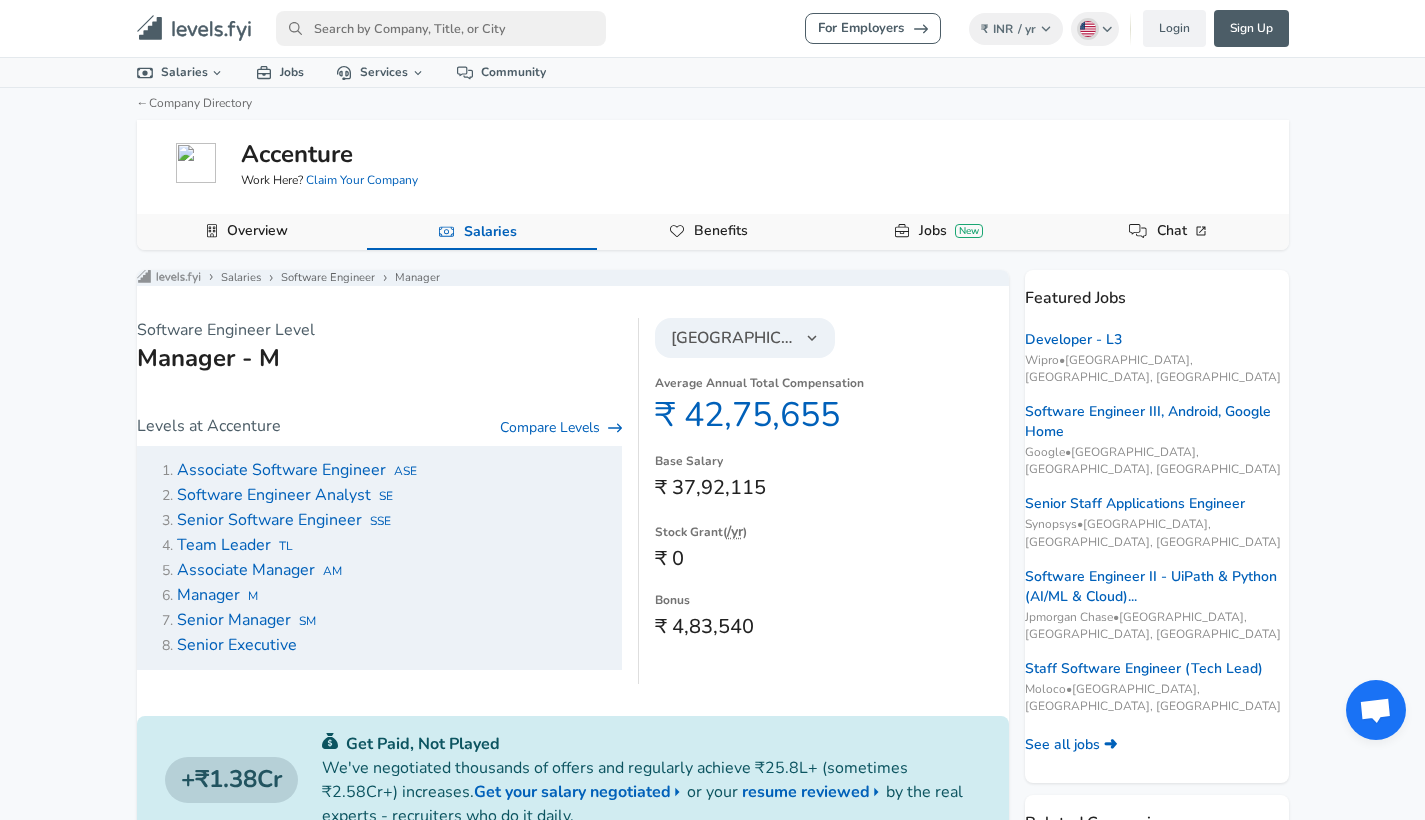 click at bounding box center (441, 28) 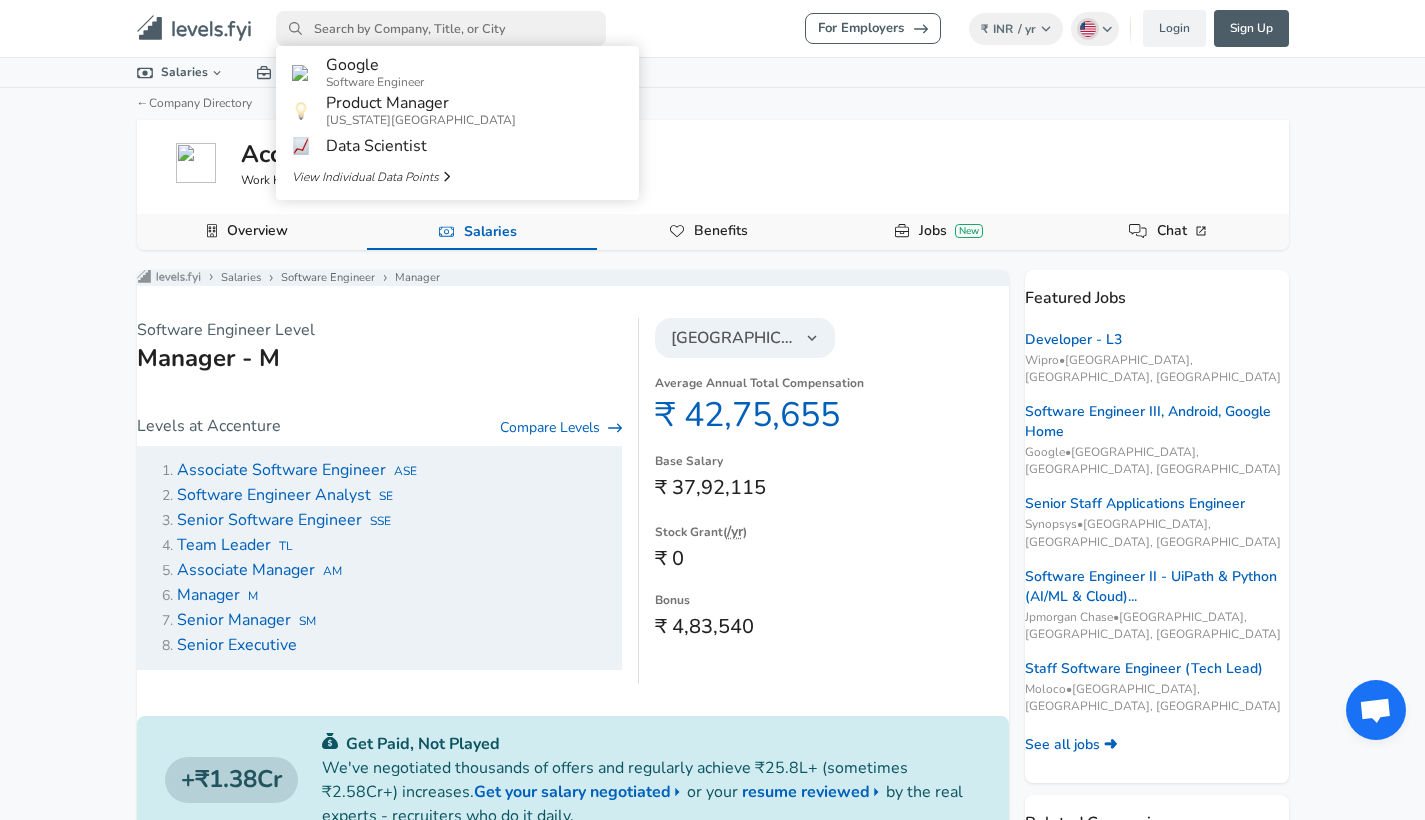 type on "e" 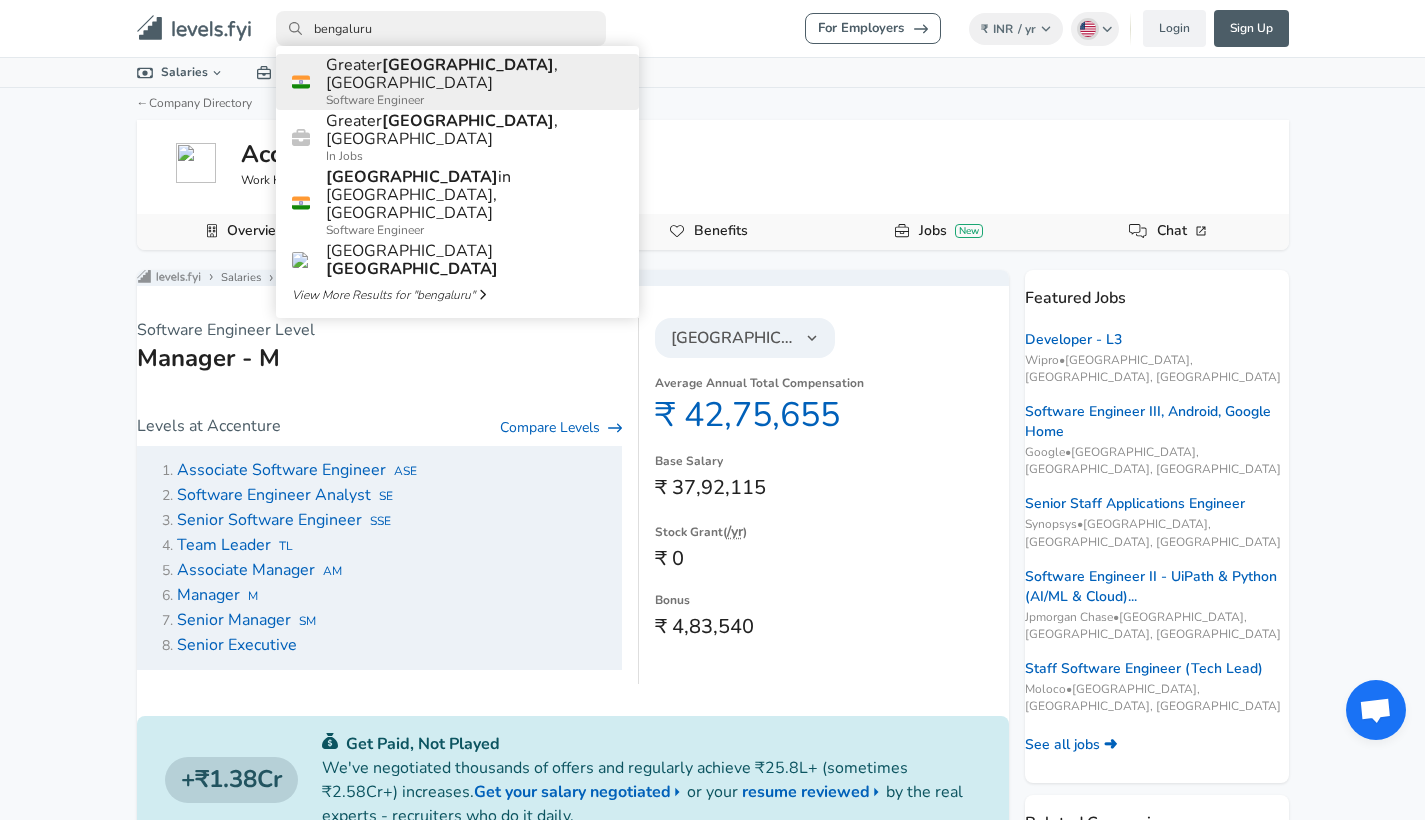 type on "[GEOGRAPHIC_DATA]" 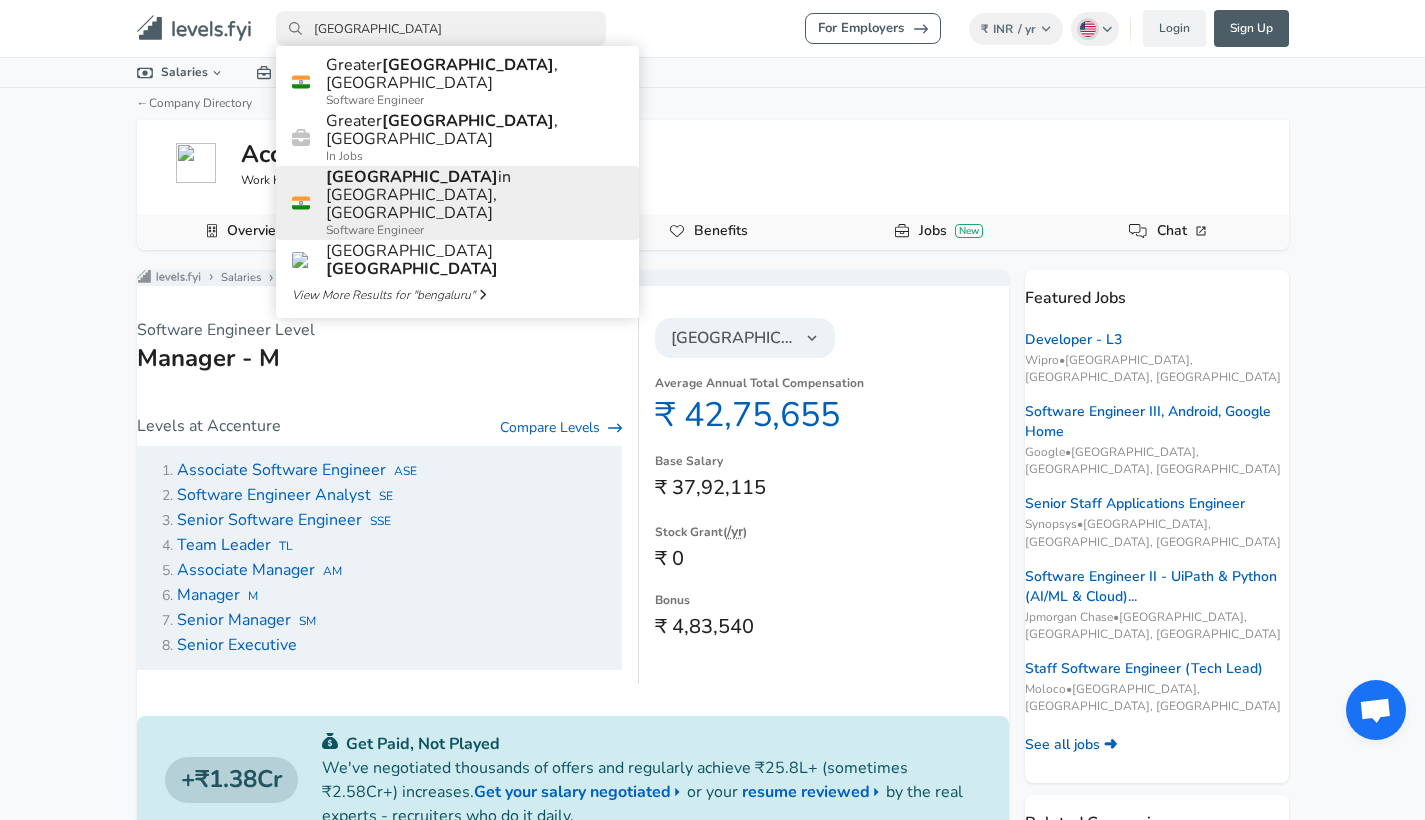 drag, startPoint x: 395, startPoint y: 62, endPoint x: 447, endPoint y: 167, distance: 117.170815 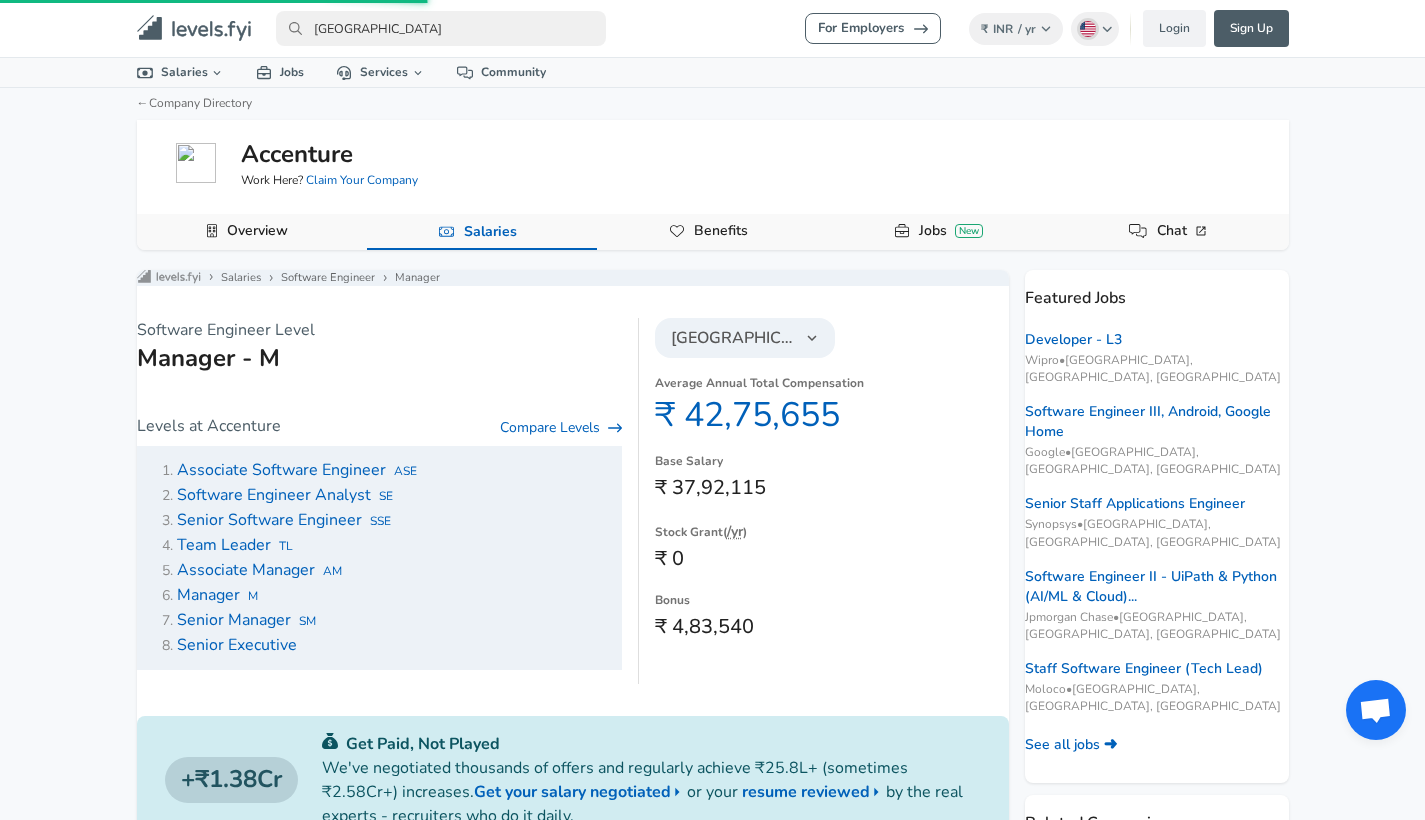 type 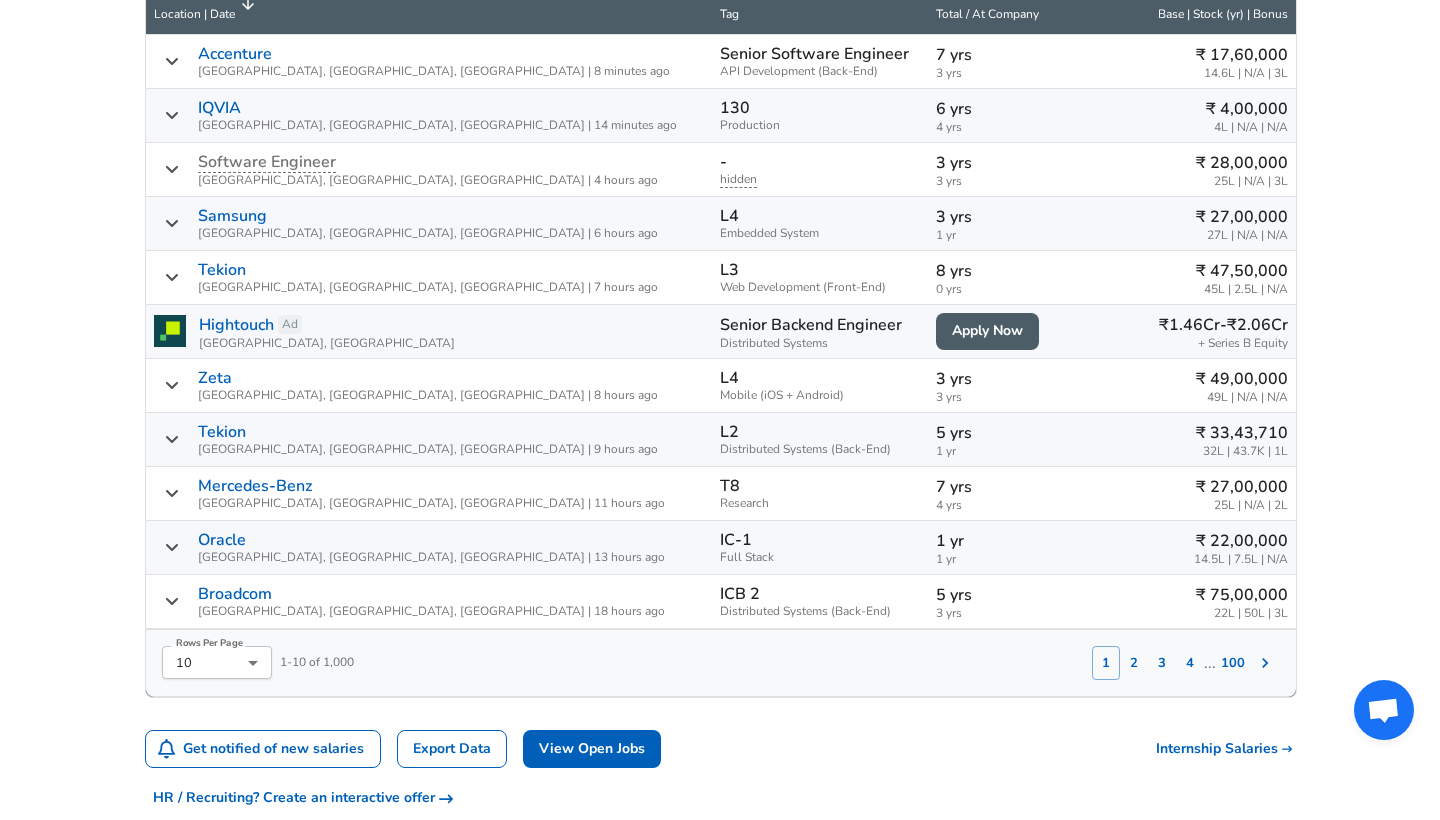 scroll, scrollTop: 1294, scrollLeft: 0, axis: vertical 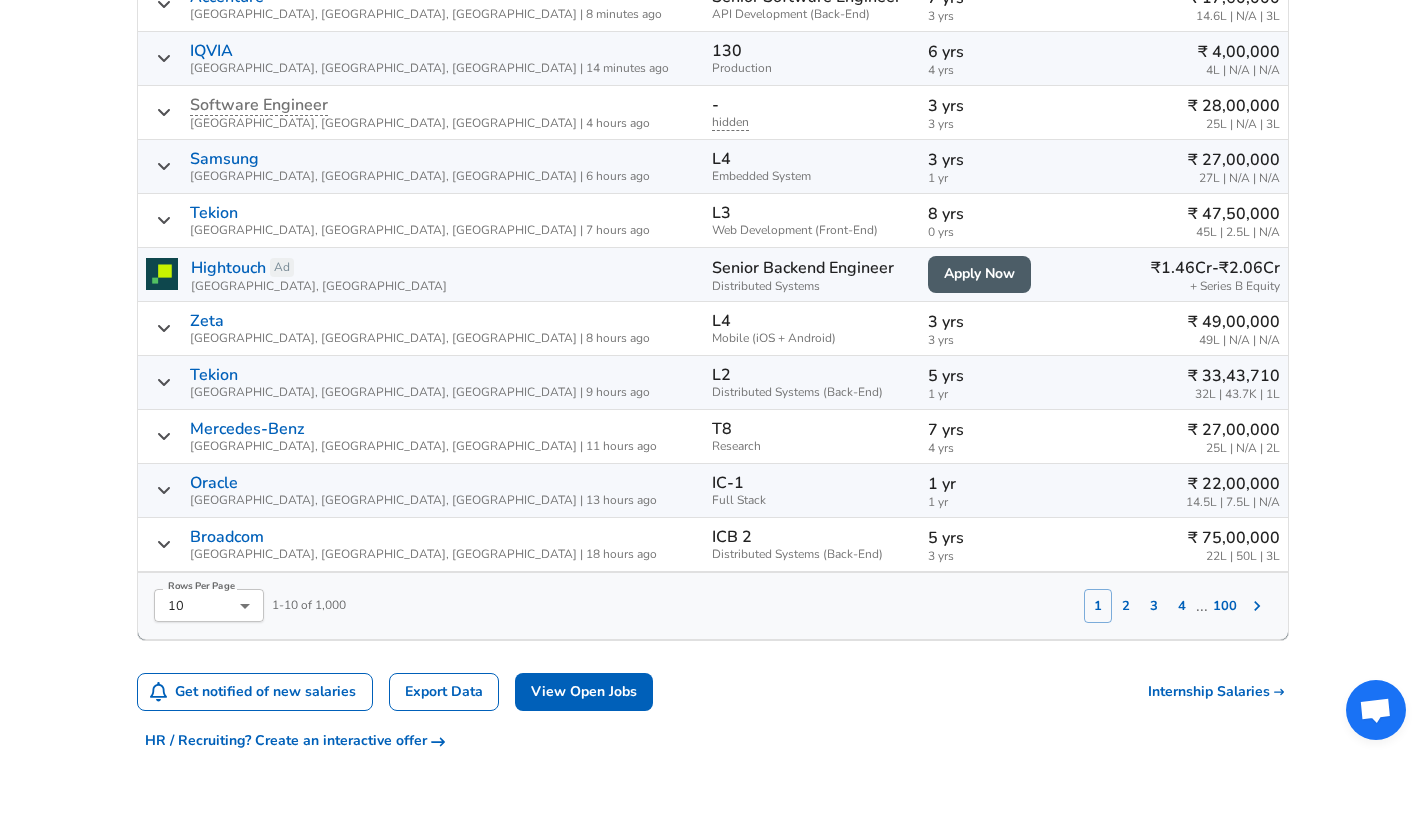 click on "For Employers ₹ INR / yr Change English ([GEOGRAPHIC_DATA]) Change Login Sign Up All Data By Location By Company By Title Salary Calculator Chart Visualizations Verified Salaries Internships Negotiation Support Compare Benefits Who's Hiring 2024 Pay Report Top Paying Companies Integrate Blog Press Google Software Engineer Product Manager [US_STATE][GEOGRAPHIC_DATA] Area Data Scientist View Individual Data Points   Levels FYI Logo Salaries 📂   All Data 🌎   By Location 🏢   By Company 🖋    By Title 🏭️    By Industry 📍   Salary Heatmap 📈   Chart Visualizations 🔥   Real-time Percentiles 🎓   Internships ❣️   Compare Benefits 🎬   2024 Pay Report 🏆   Top Paying Companies 💸   Calculate Meeting Cost #️⃣   Salary Calculator Contribute Add Salary Add Company Benefits Add Level Mapping Jobs Services Candidate Services 💵  Negotiation Coaching 📄  Resume Review 🎁  Gift a Resume Review For Employers Interactive Offers Real-time Percentiles  🔥 Compensation Benchmarking For Academic Research" at bounding box center [712, -884] 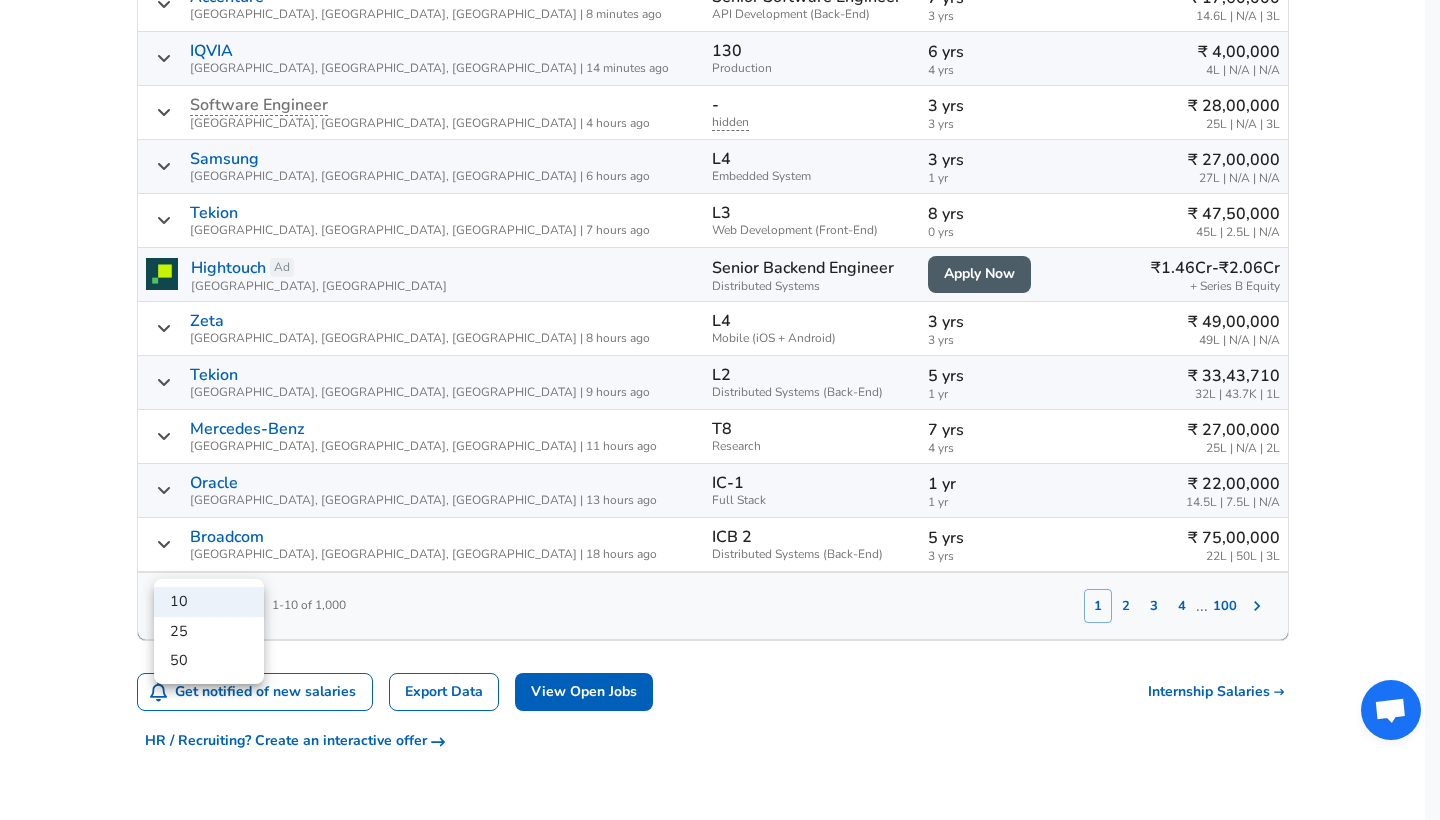 click on "50" at bounding box center [209, 661] 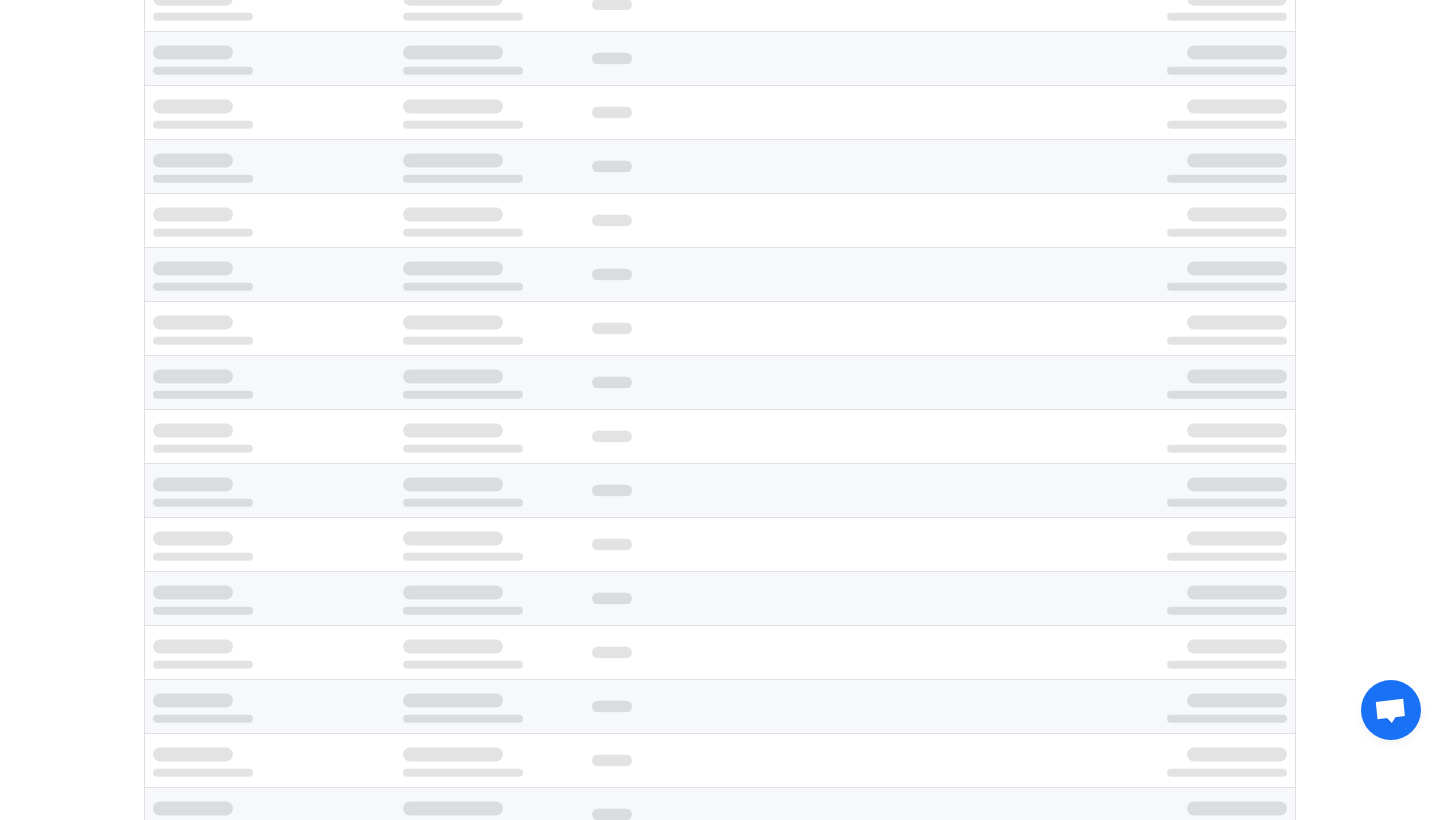 type on "50" 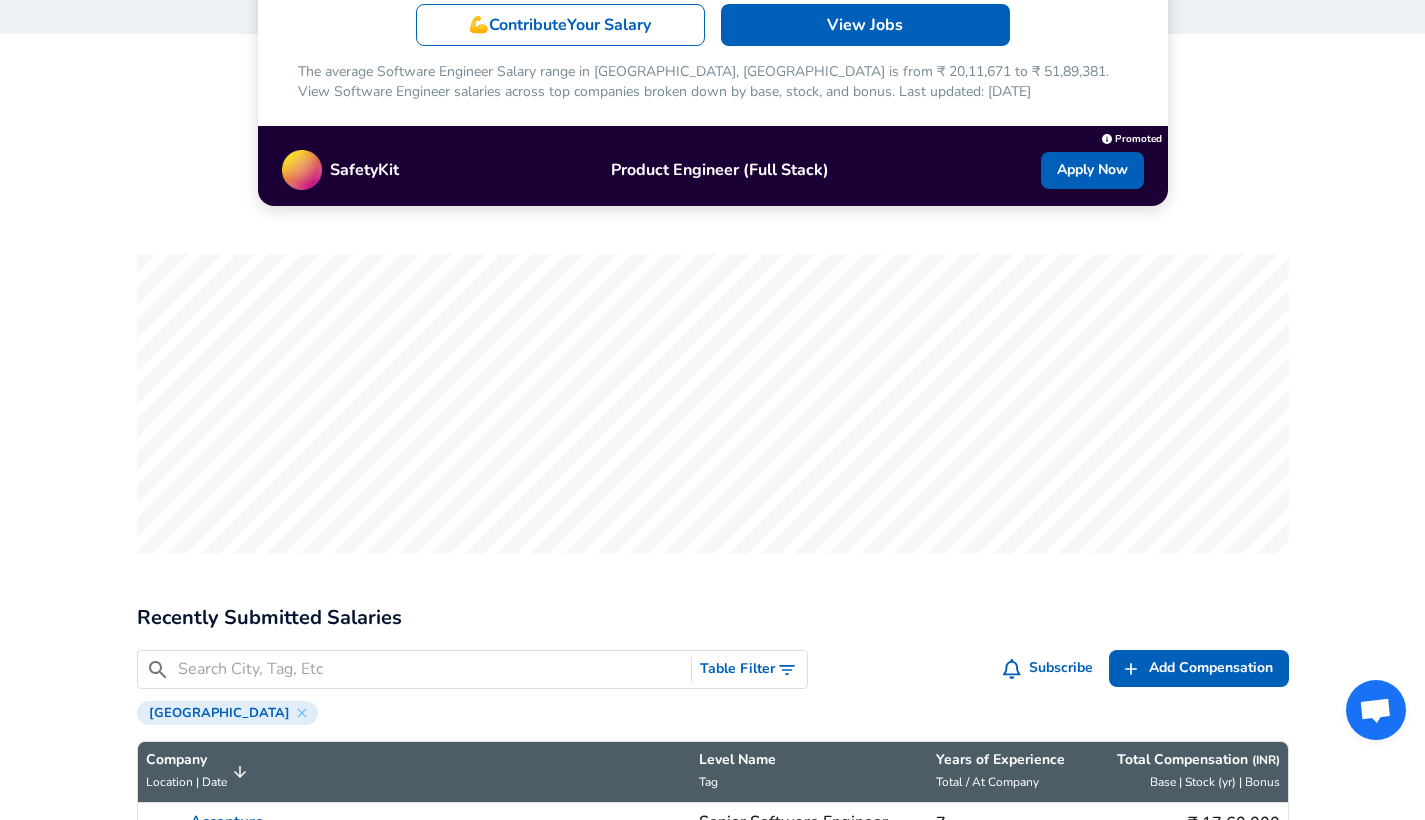 scroll, scrollTop: 417, scrollLeft: 0, axis: vertical 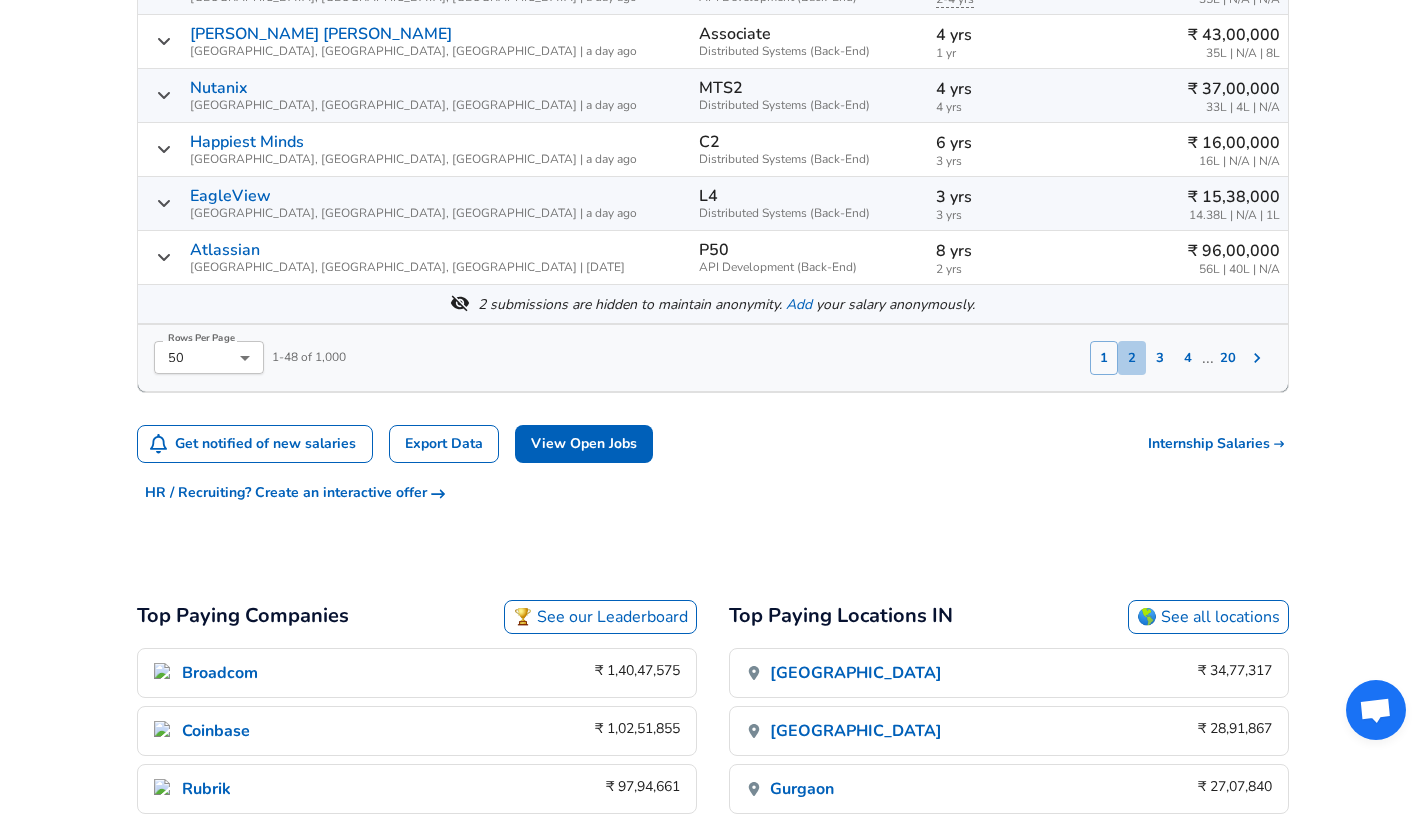 click on "2" at bounding box center [1132, 358] 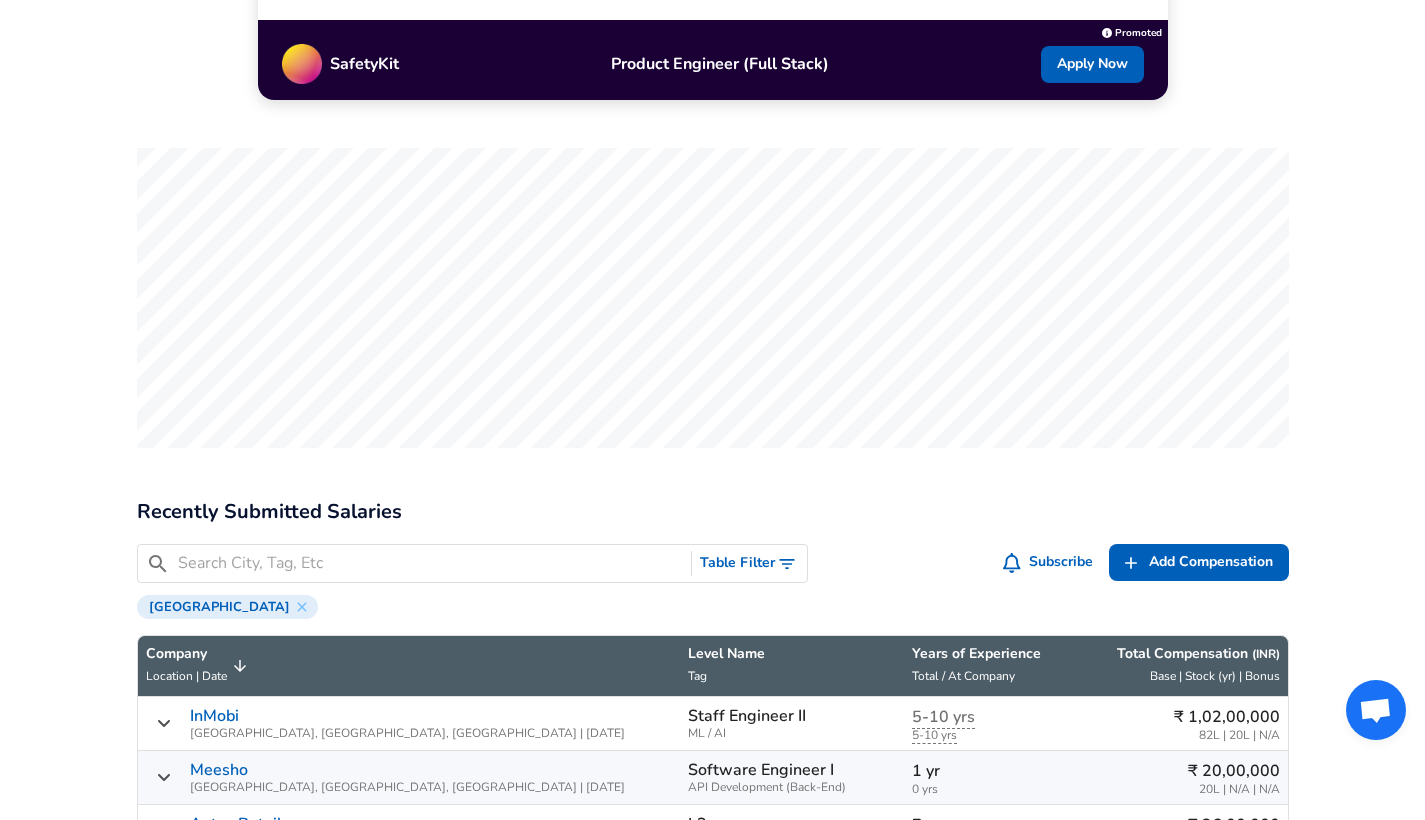 scroll, scrollTop: 590, scrollLeft: 0, axis: vertical 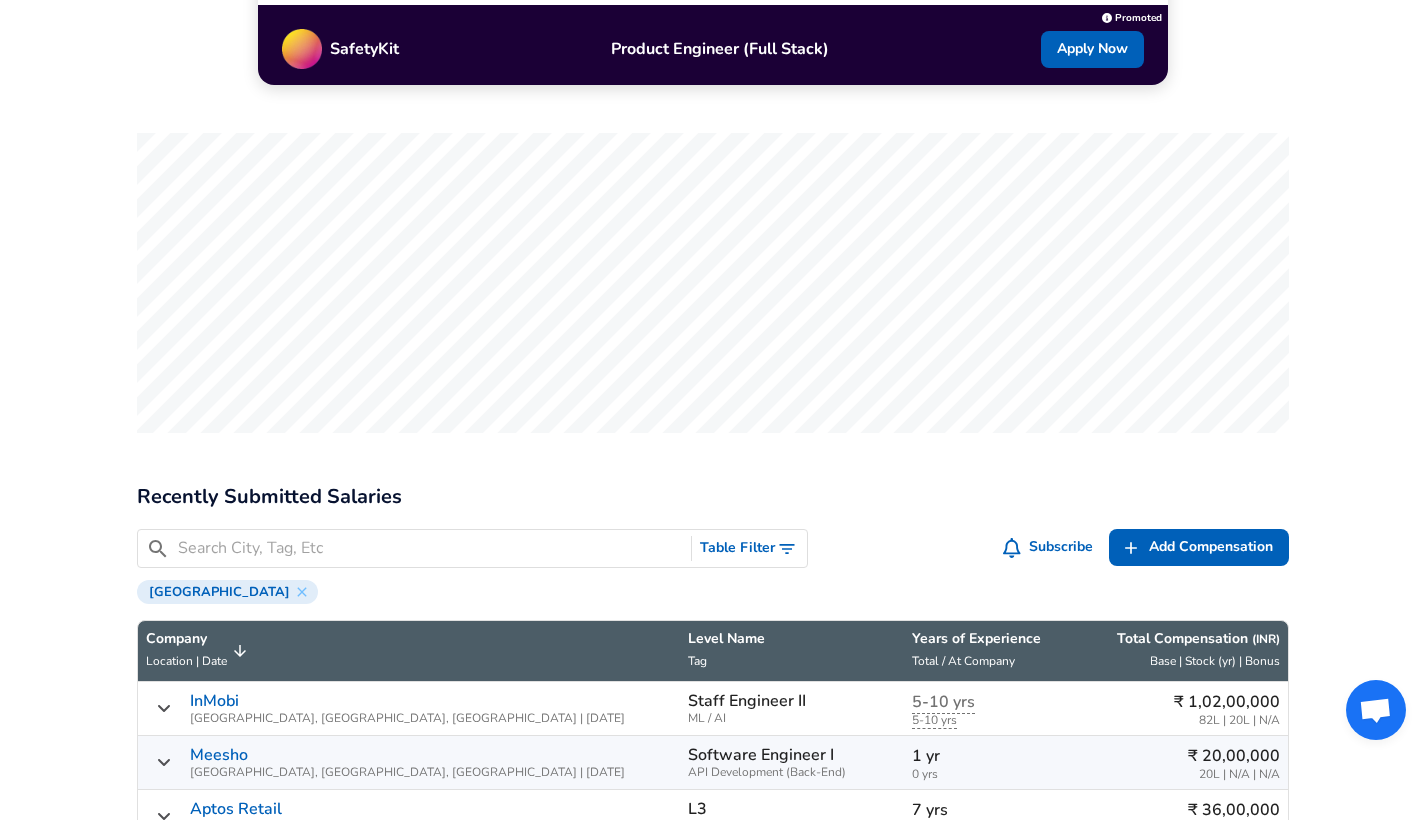 click at bounding box center [431, 548] 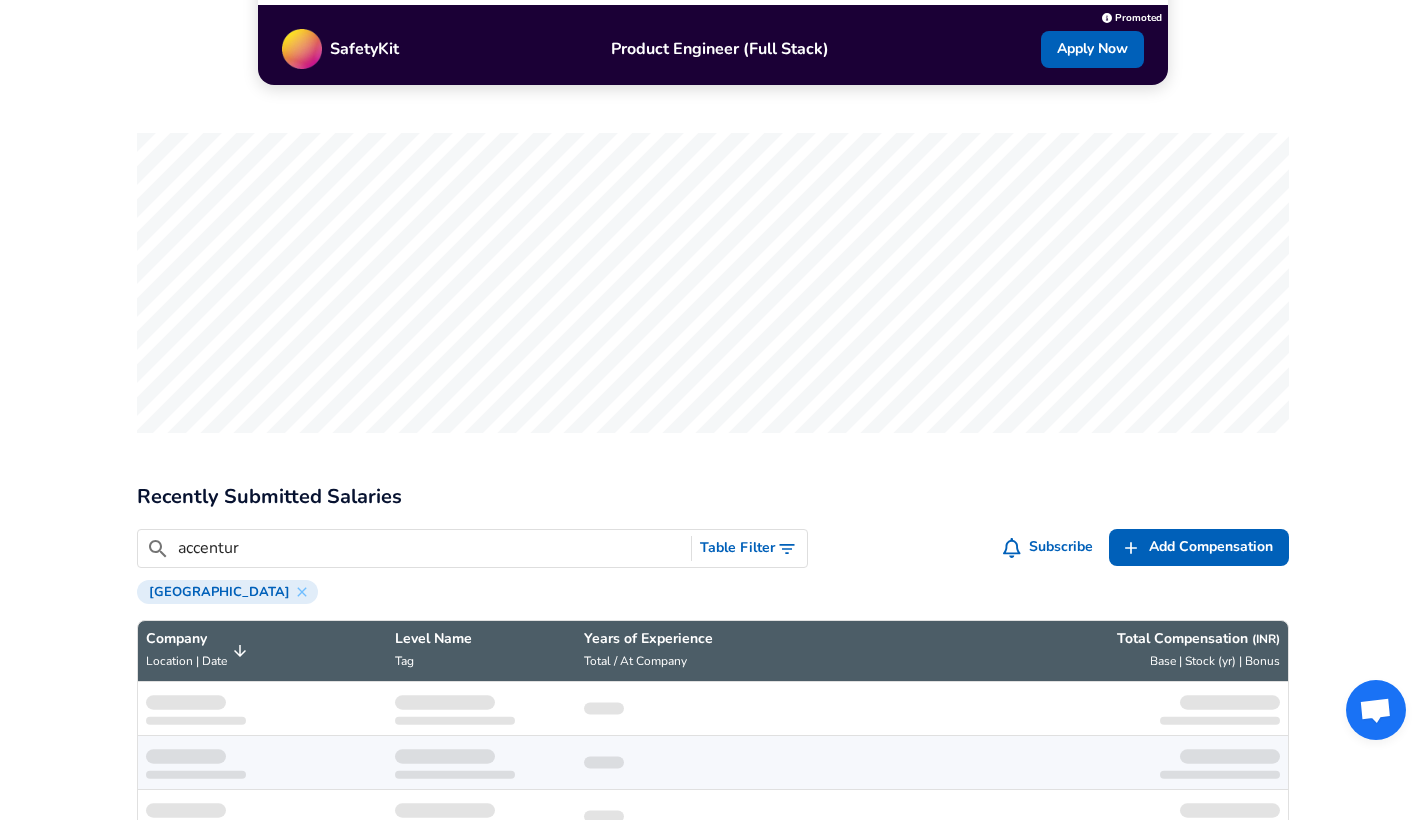 type on "accenture" 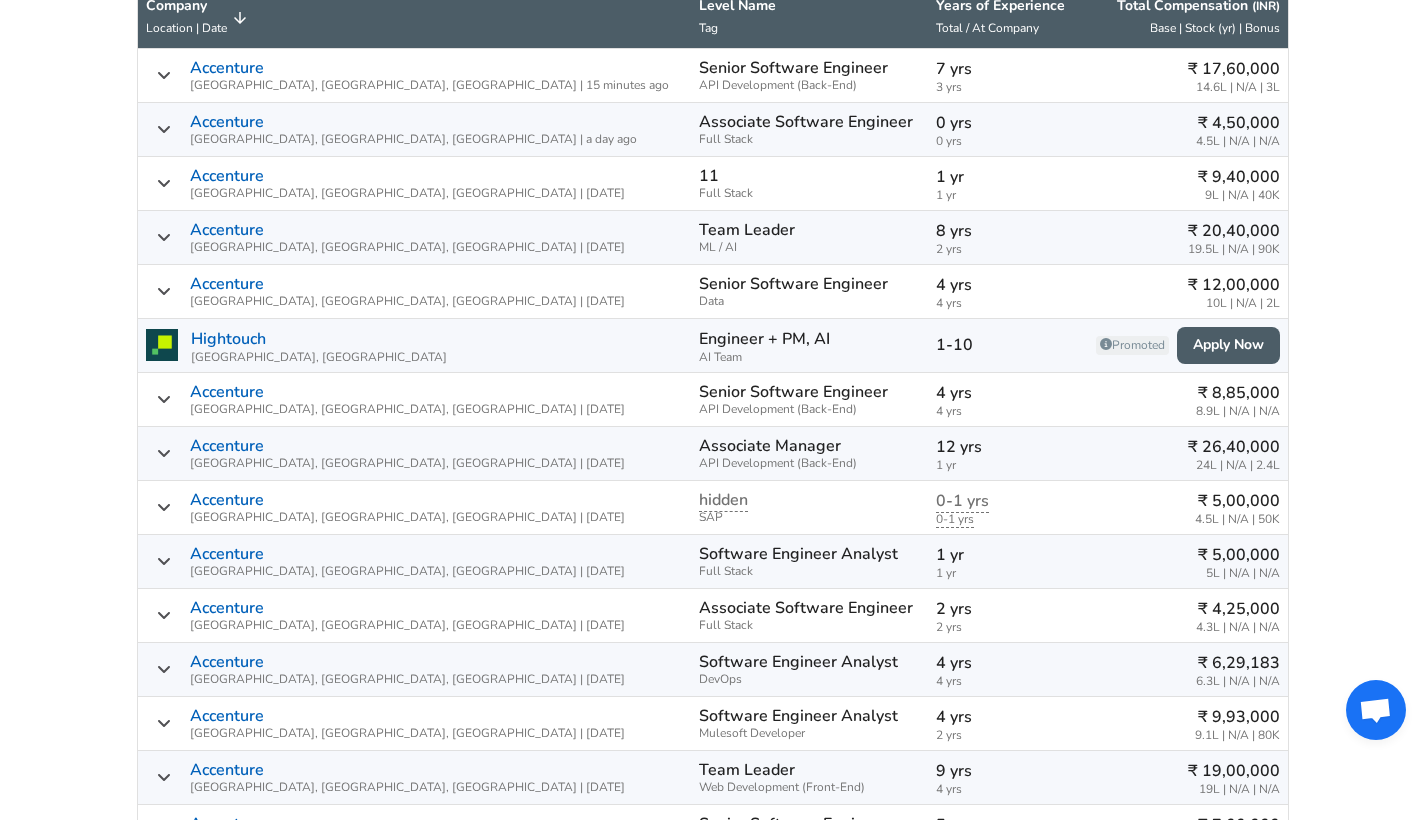 scroll, scrollTop: 1223, scrollLeft: 0, axis: vertical 